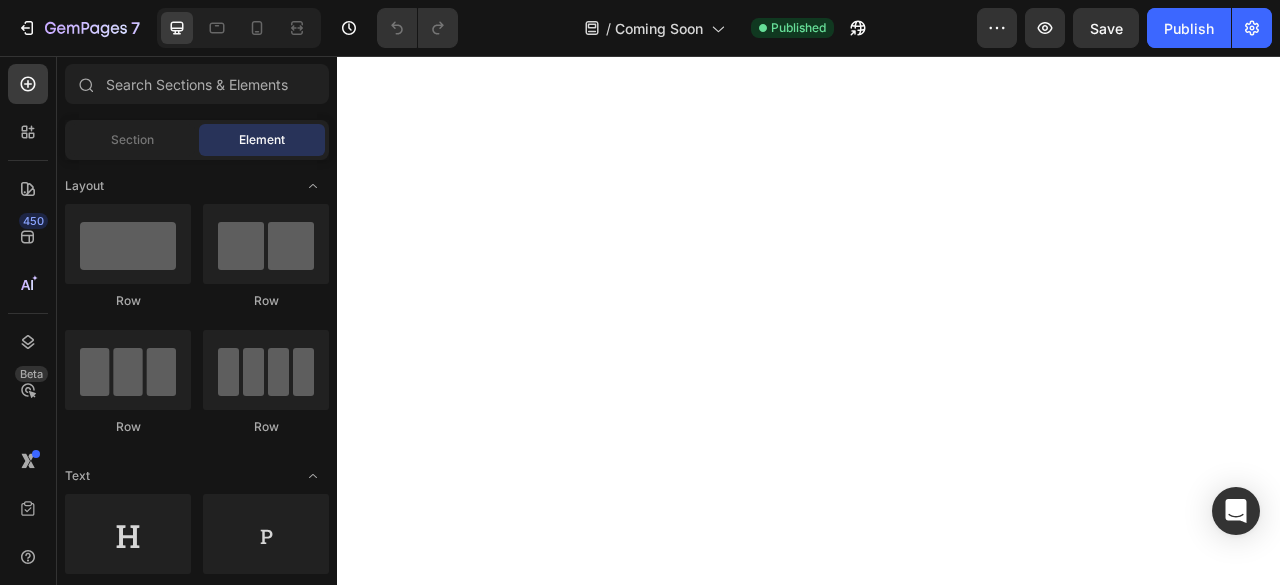 scroll, scrollTop: 0, scrollLeft: 0, axis: both 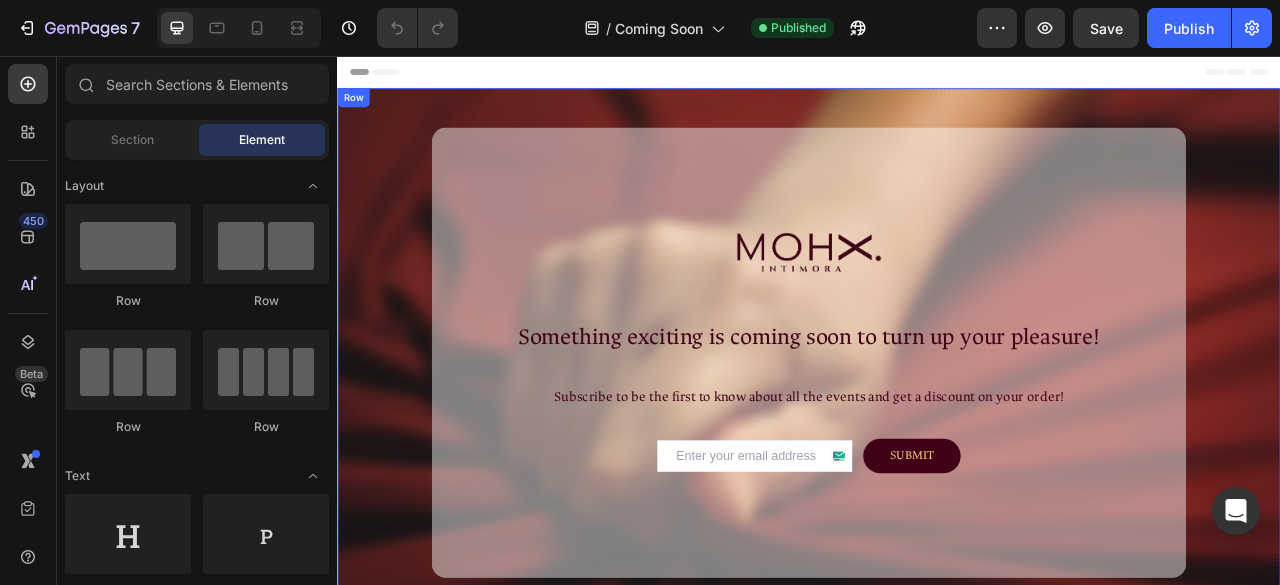 click on "Image Something exciting is coming soon to turn up your pleasure! Heading Subscribe to be the first to know about all the events and get a discount on your order! Text Block Email Field SUBMIT Submit Button Row Contact Form Row Row Row" at bounding box center (937, 433) 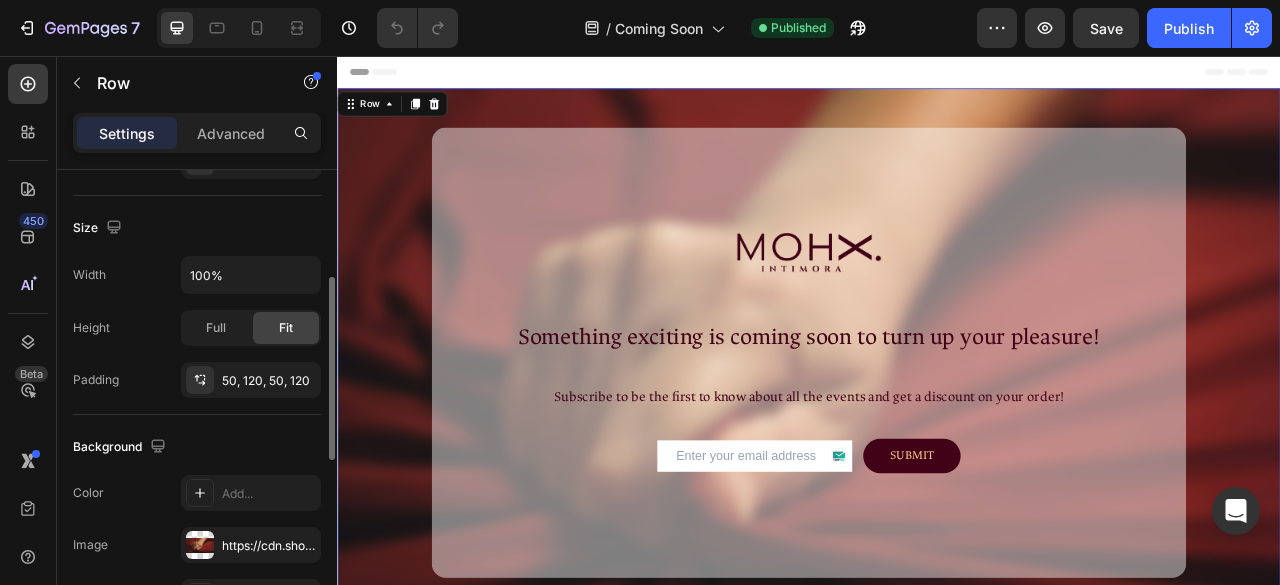 scroll, scrollTop: 413, scrollLeft: 0, axis: vertical 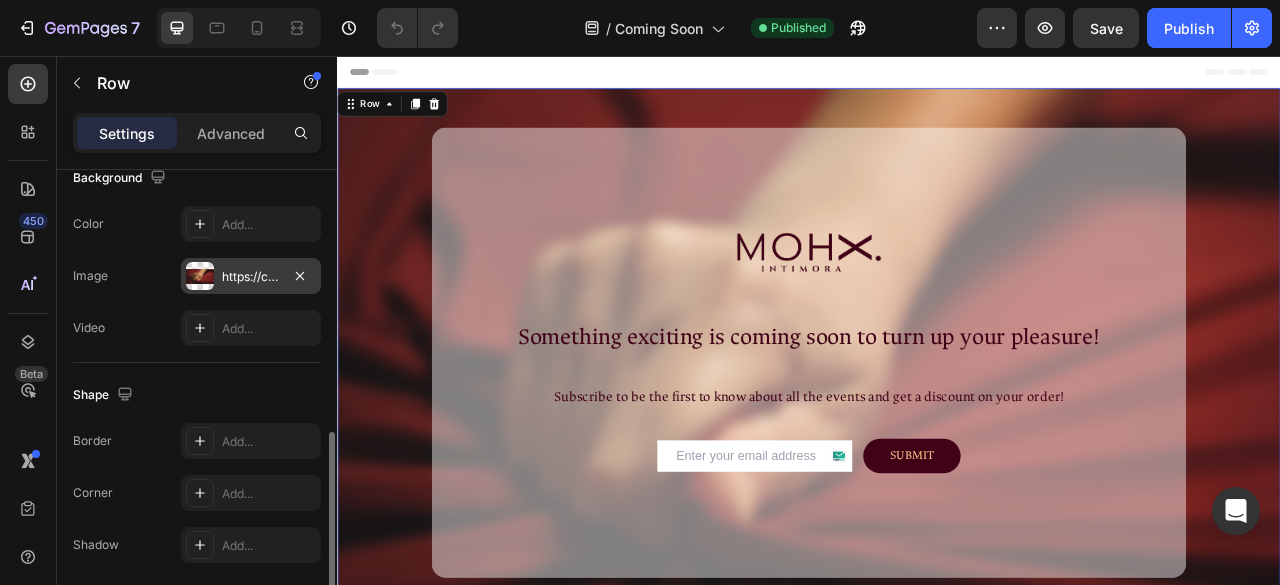 click on "https://cdn.shopify.com/s/files/1/0947/9602/2128/files/gempages_561524849332192346-542bf160-5c16-4ebd-b117-3eaa274474ea.png" at bounding box center (251, 277) 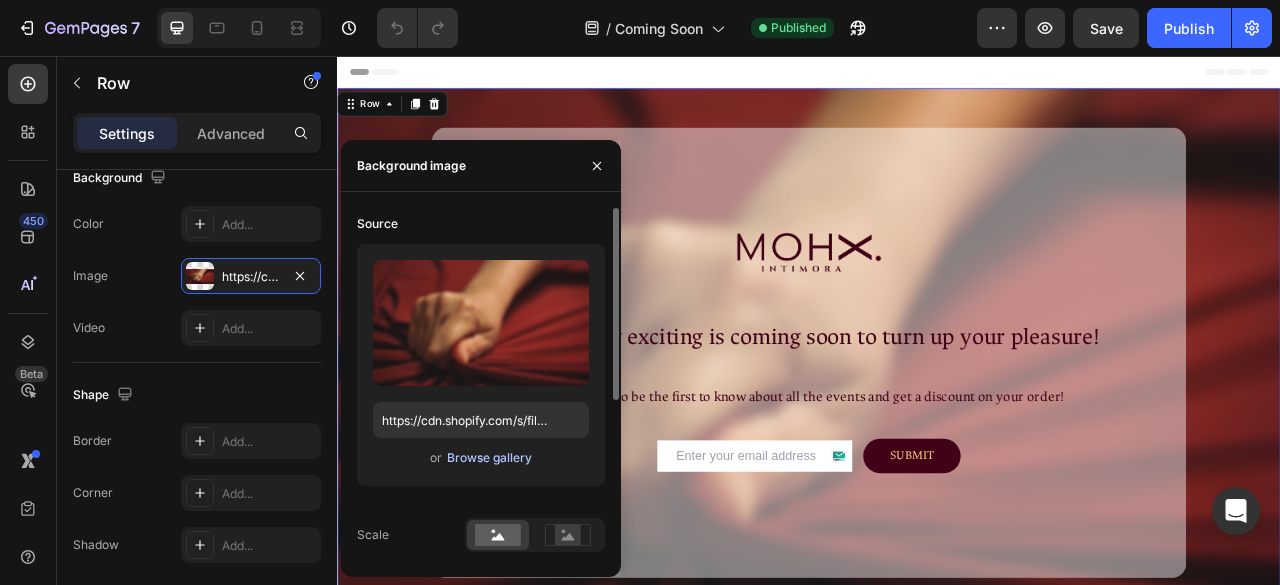 click on "Browse gallery" at bounding box center (489, 458) 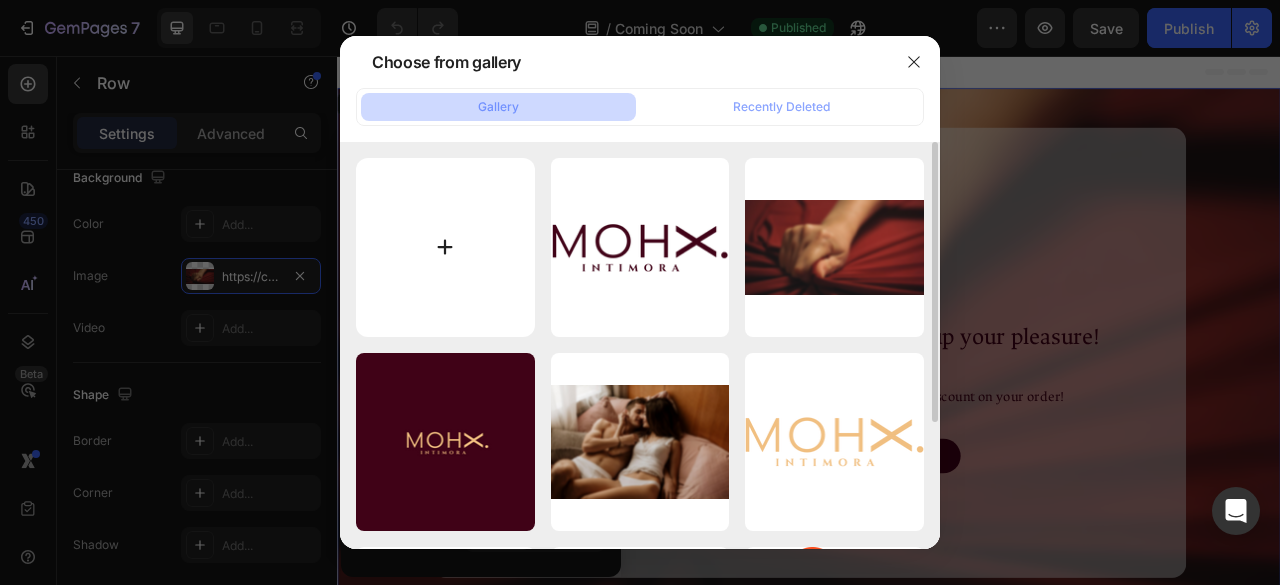 click at bounding box center (445, 247) 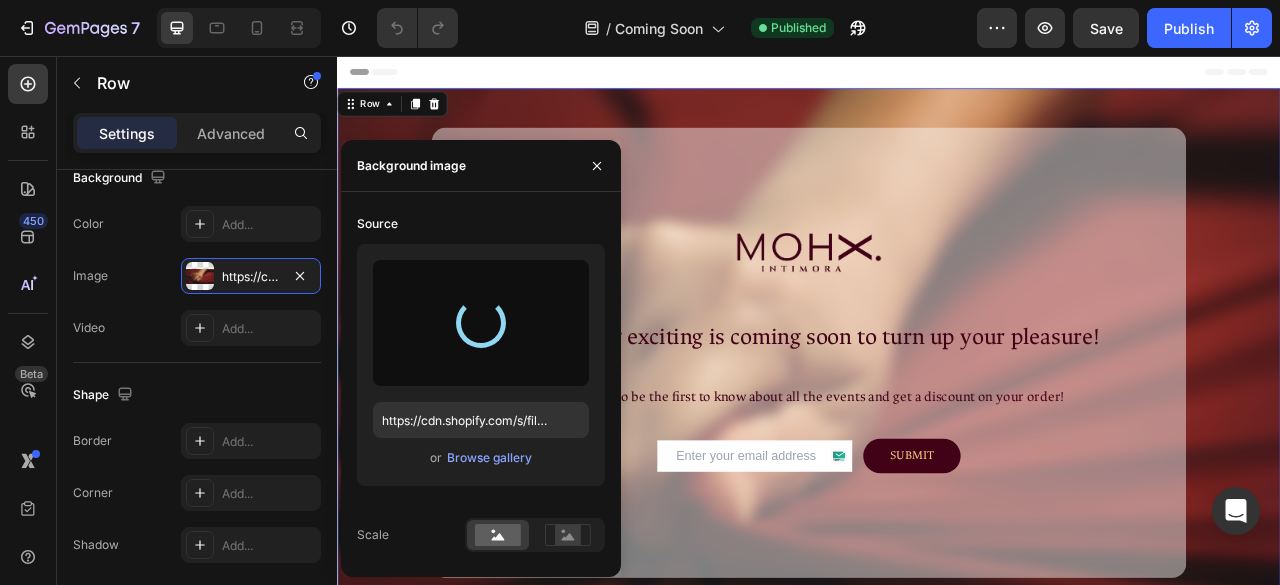 type on "https://cdn.shopify.com/s/files/1/0947/9602/2128/files/gempages_561524849332192346-97c989df-580f-4c71-881f-4e67ad31cf94.png" 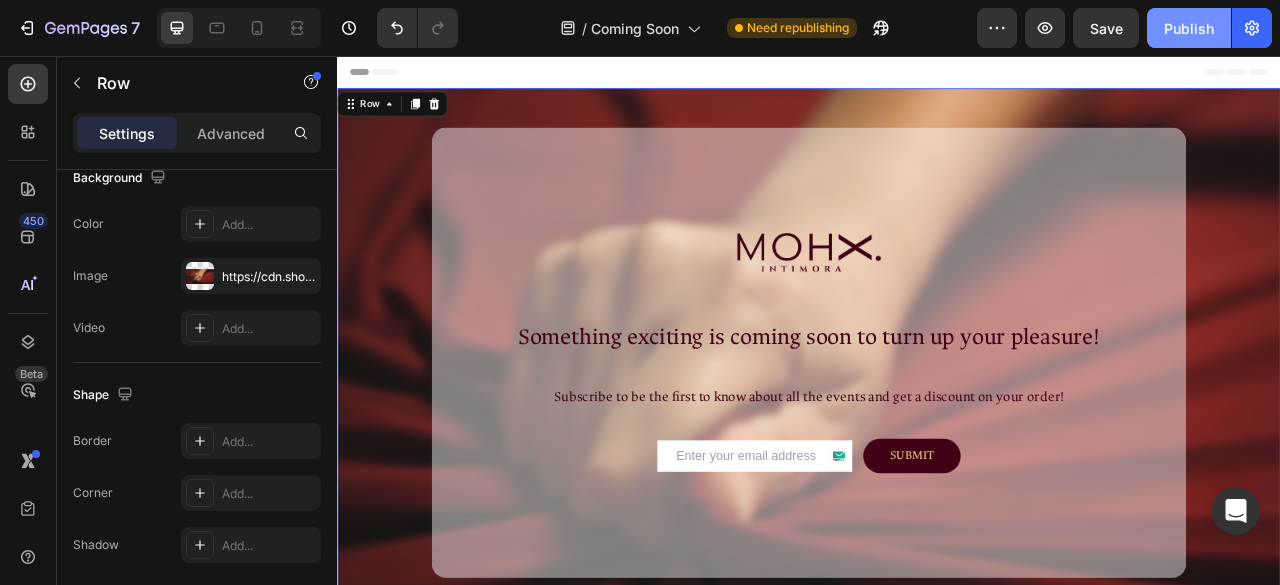 click on "Publish" 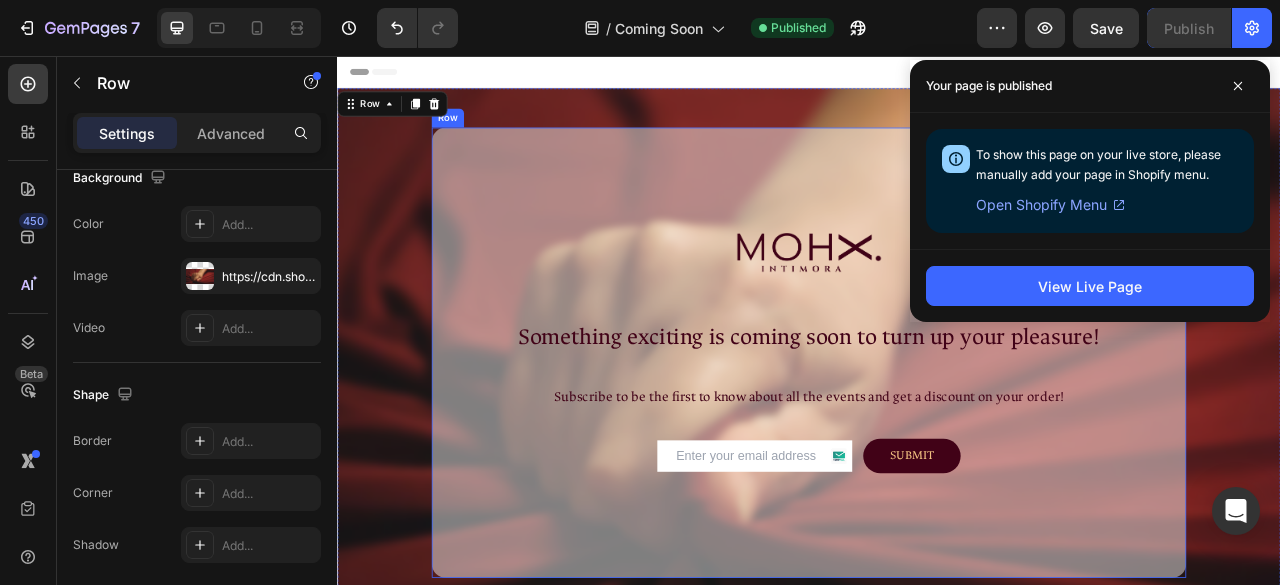 click on "Image Something exciting is coming soon to turn up your pleasure! Heading Subscribe to be the first to know about all the events and get a discount on your order! Text Block Email Field SUBMIT Submit Button Row Contact Form Row Row" at bounding box center (937, 433) 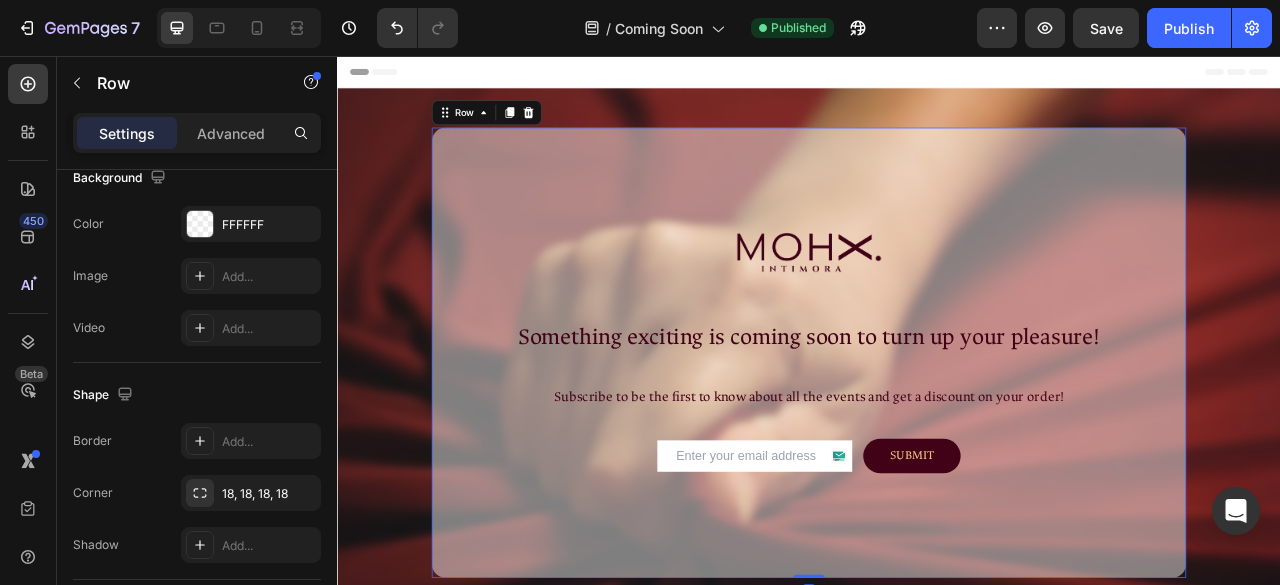 scroll, scrollTop: 674, scrollLeft: 0, axis: vertical 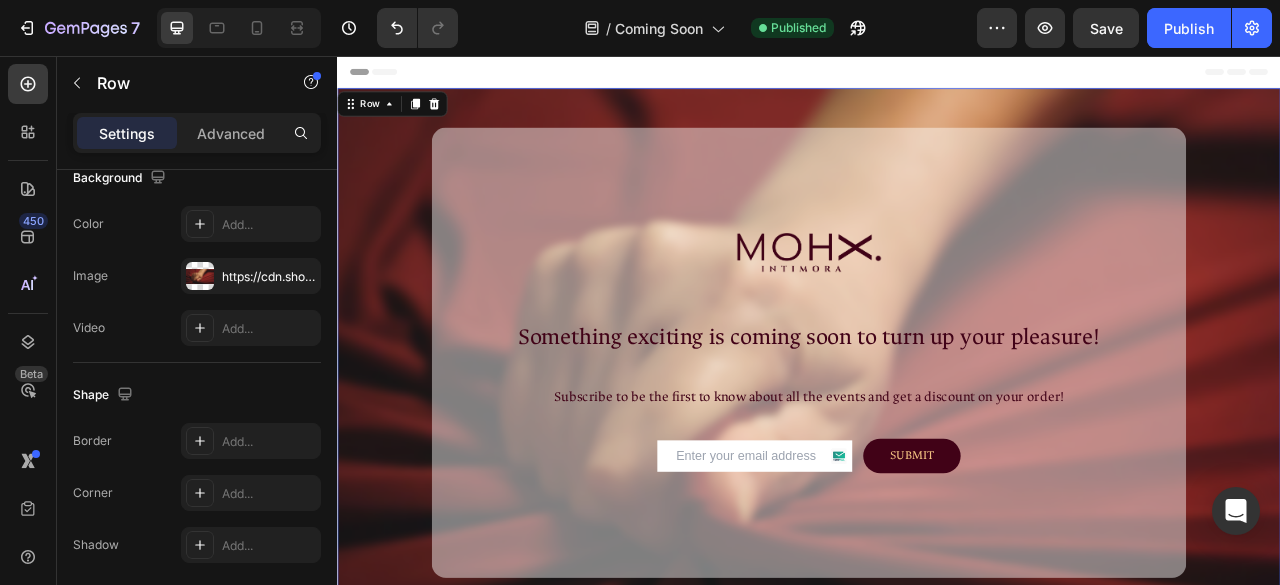 click on "Image Something exciting is coming soon to turn up your pleasure! Heading Subscribe to be the first to know about all the events and get a discount on your order! Text Block Email Field SUBMIT Submit Button Row Contact Form Row Row Row   0" at bounding box center (937, 433) 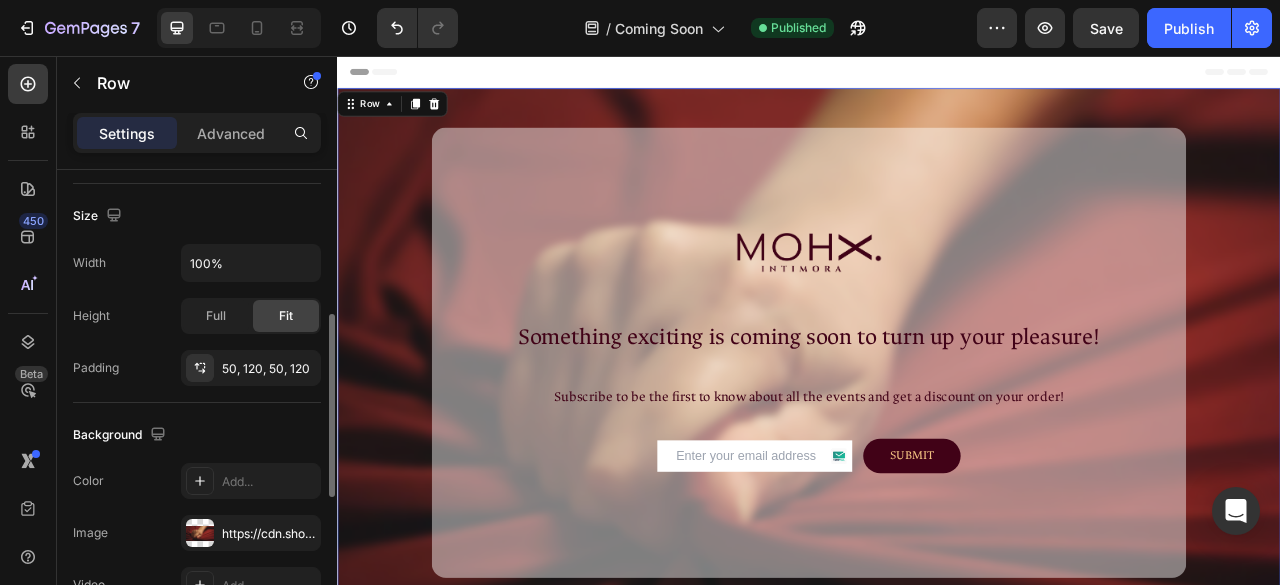 scroll, scrollTop: 399, scrollLeft: 0, axis: vertical 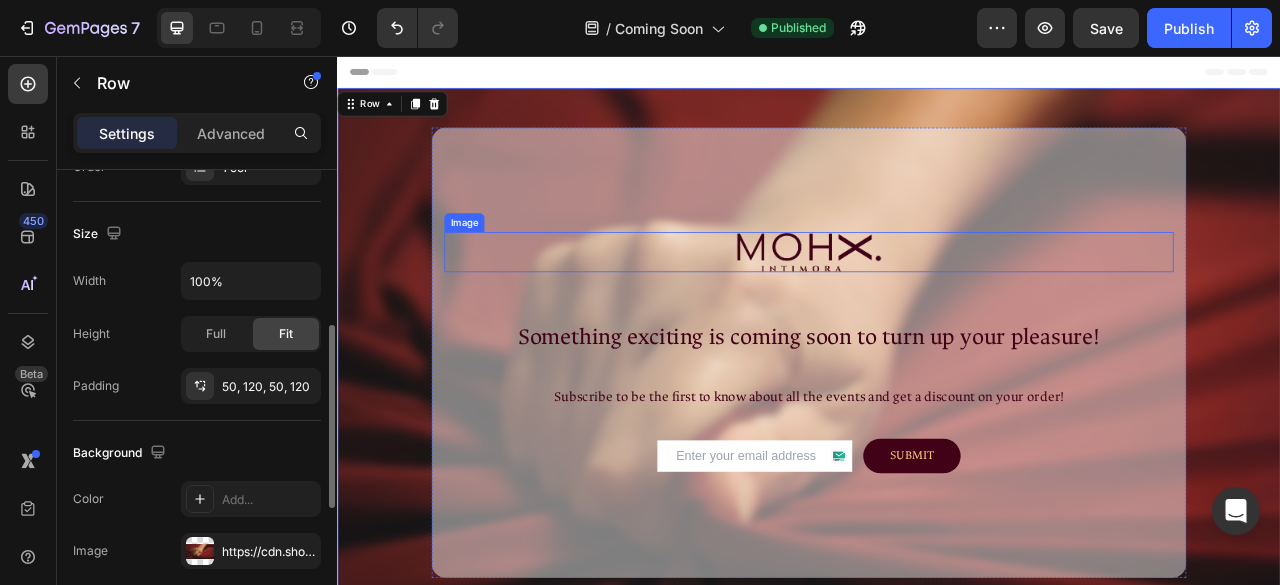 click at bounding box center (937, 306) 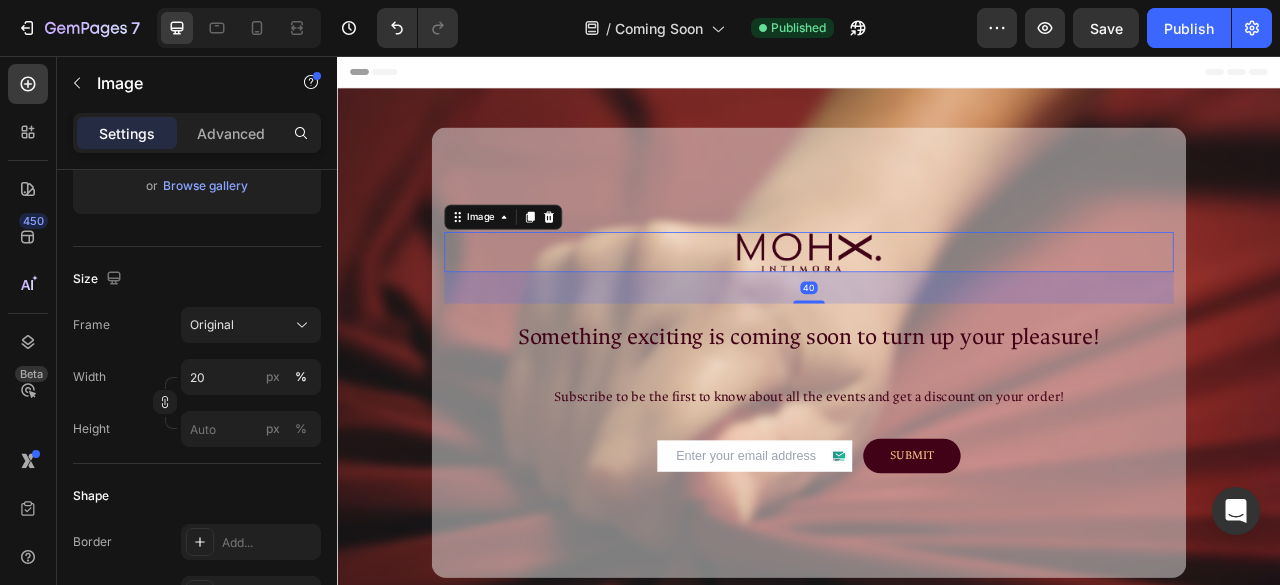scroll, scrollTop: 0, scrollLeft: 0, axis: both 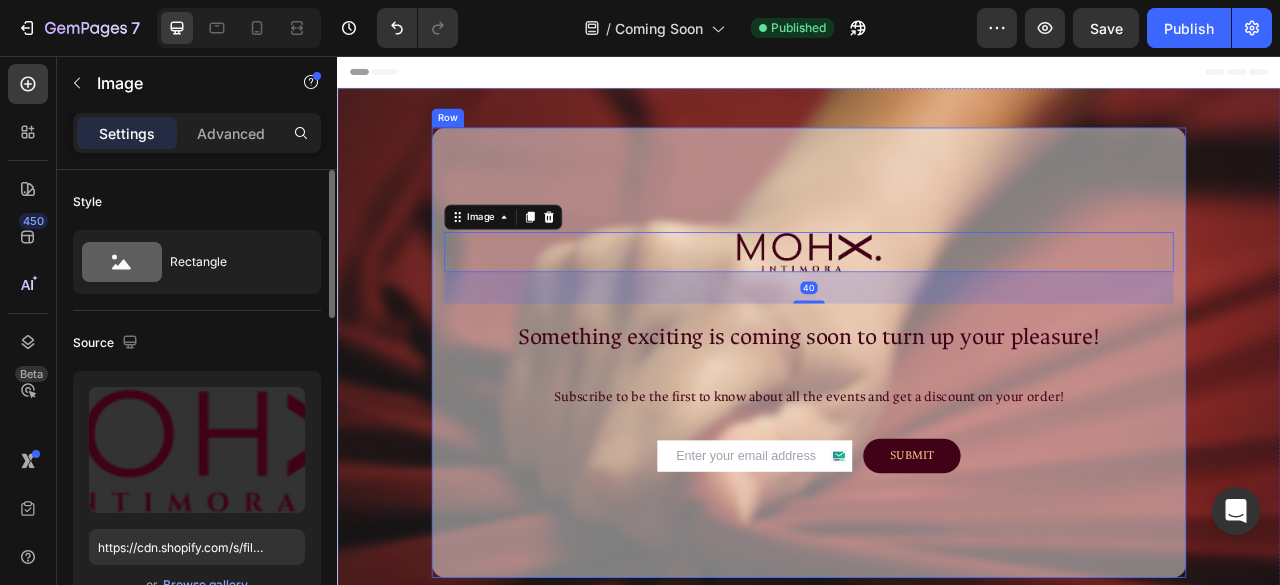 click on "Image   40 Something exciting is coming soon to turn up your pleasure! Heading Subscribe to be the first to know about all the events and get a discount on your order! Text Block Email Field SUBMIT Submit Button Row Contact Form Row" at bounding box center (937, 433) 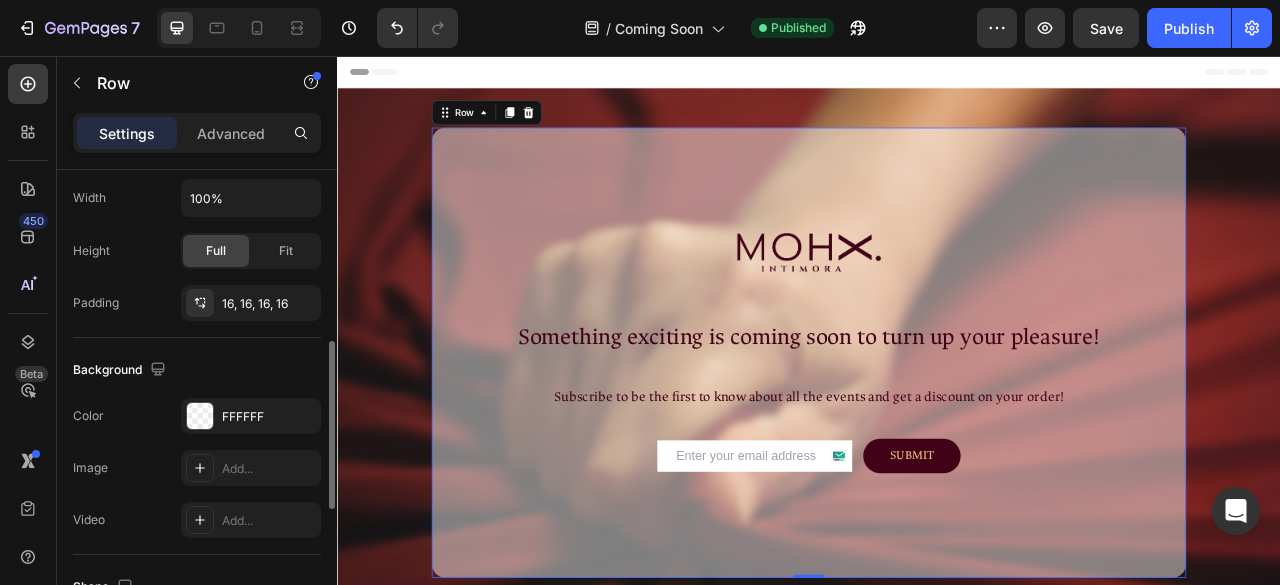 scroll, scrollTop: 484, scrollLeft: 0, axis: vertical 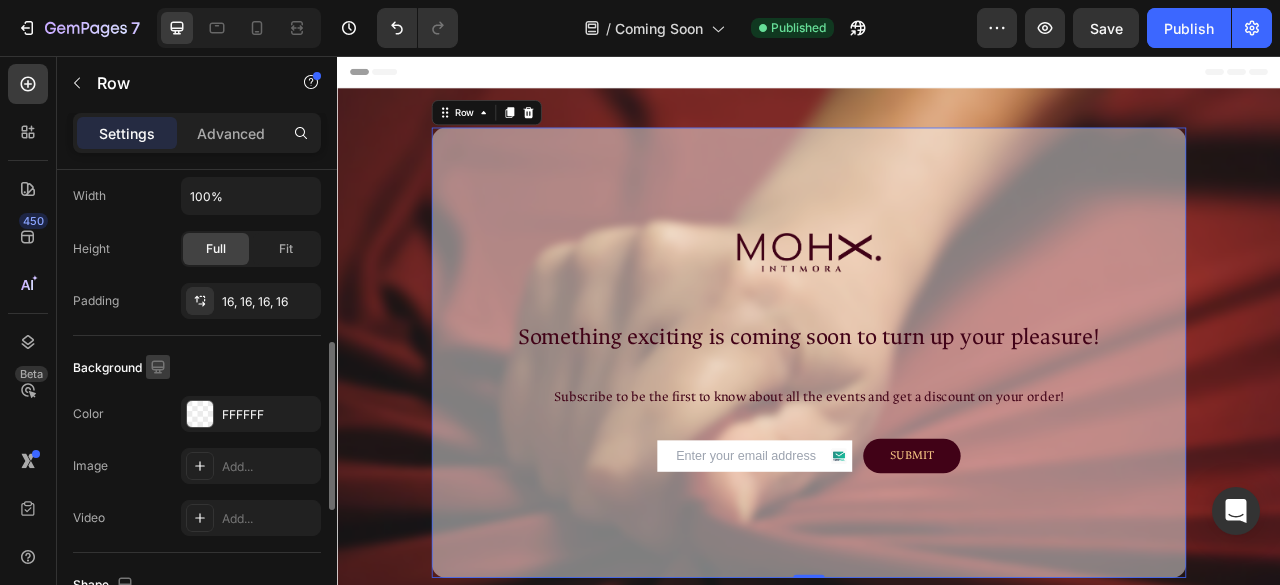 click 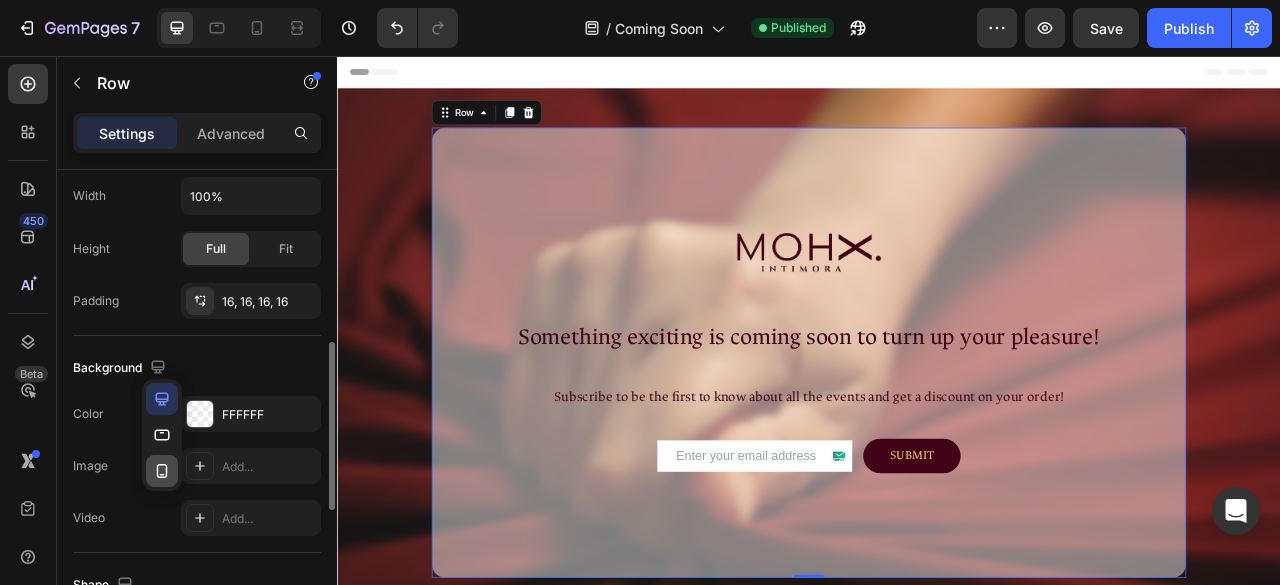 click 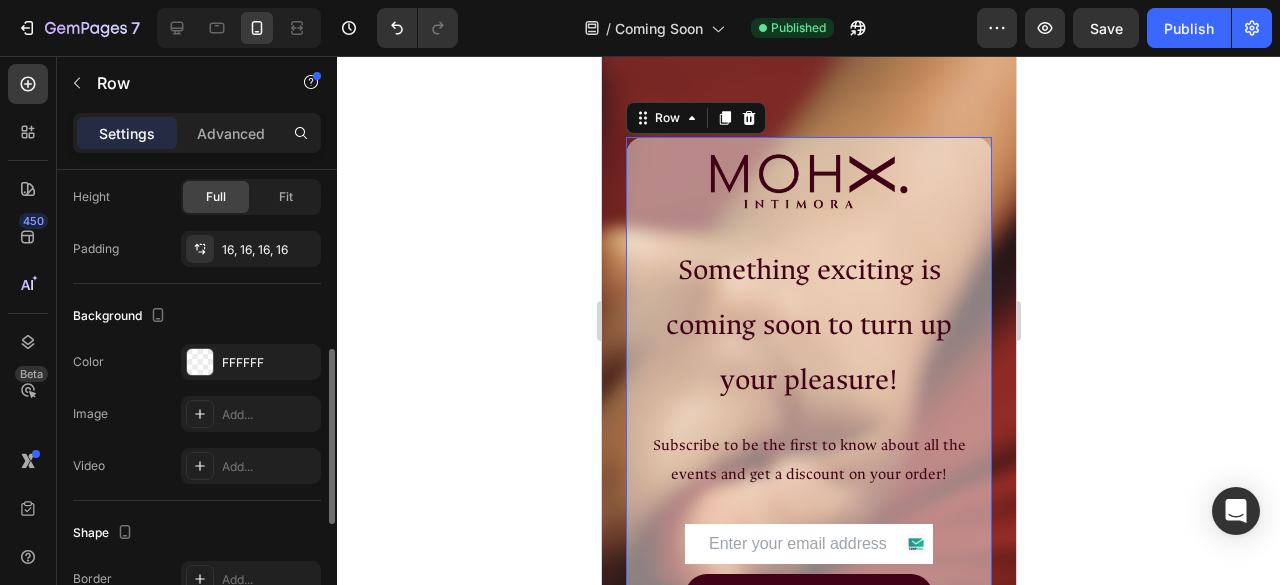 scroll, scrollTop: 50, scrollLeft: 0, axis: vertical 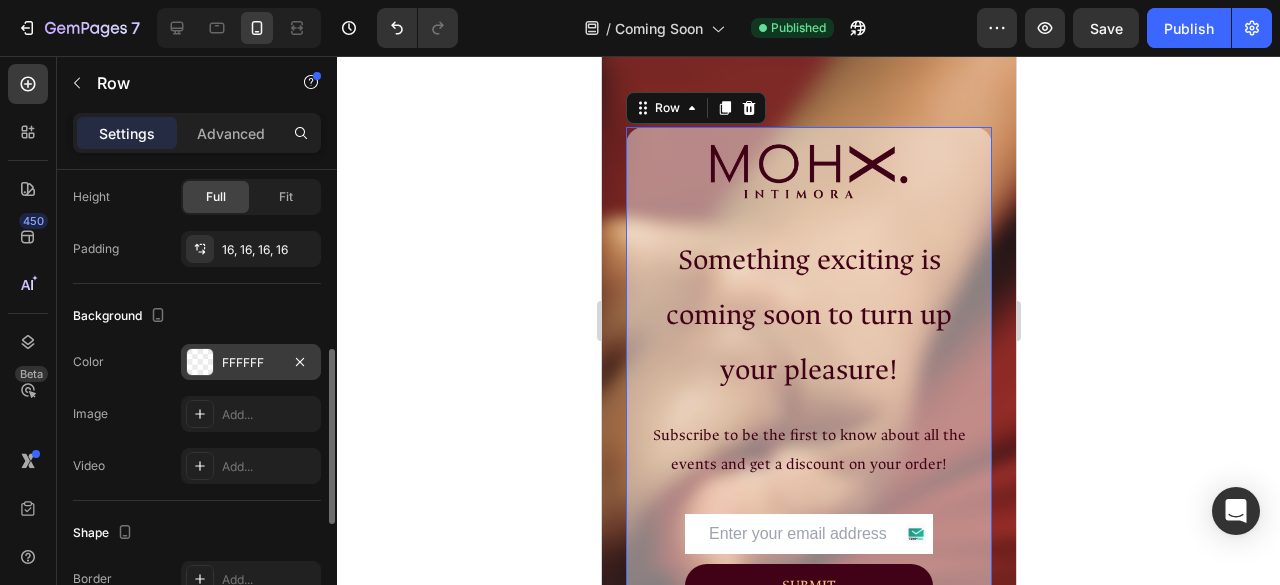 click on "FFFFFF" at bounding box center (251, 363) 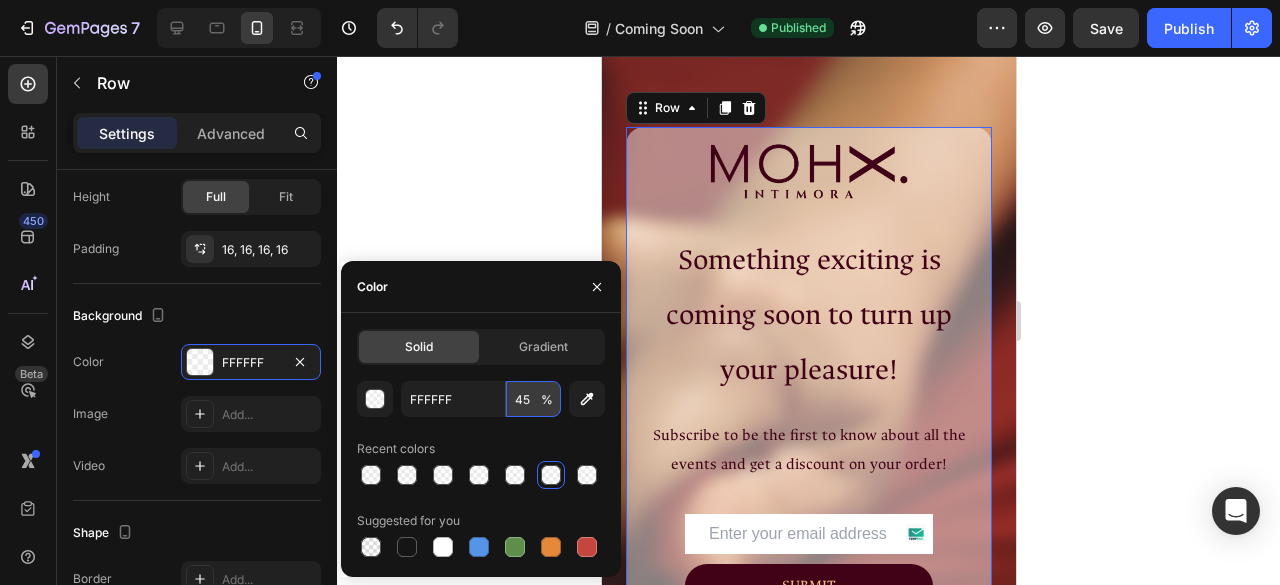 click on "45" at bounding box center (533, 399) 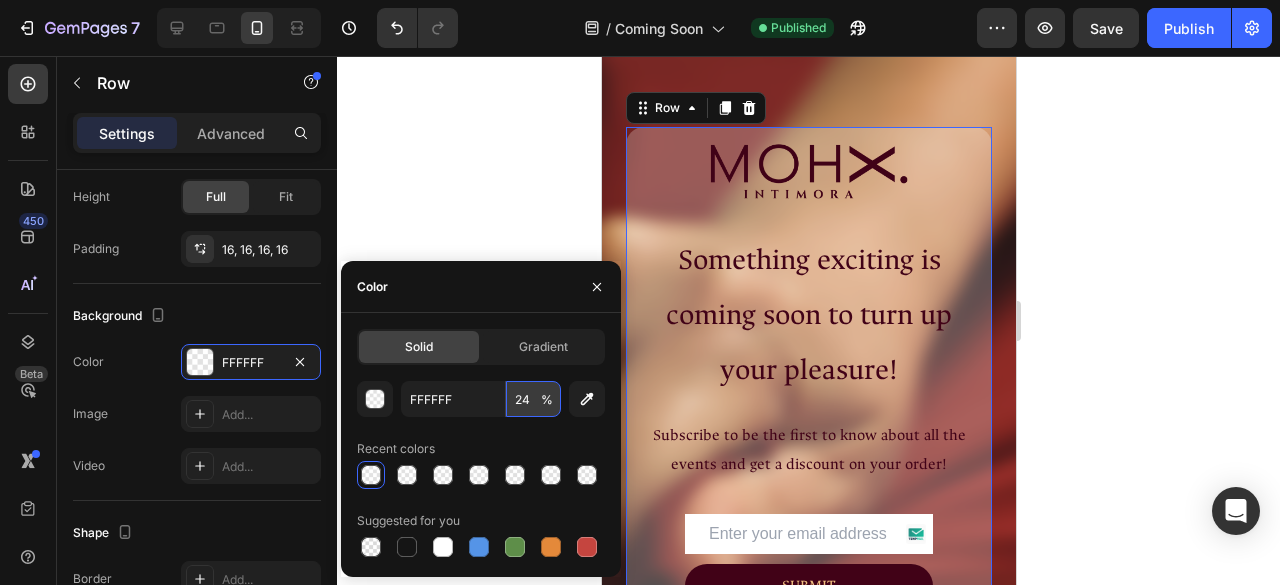 type on "25" 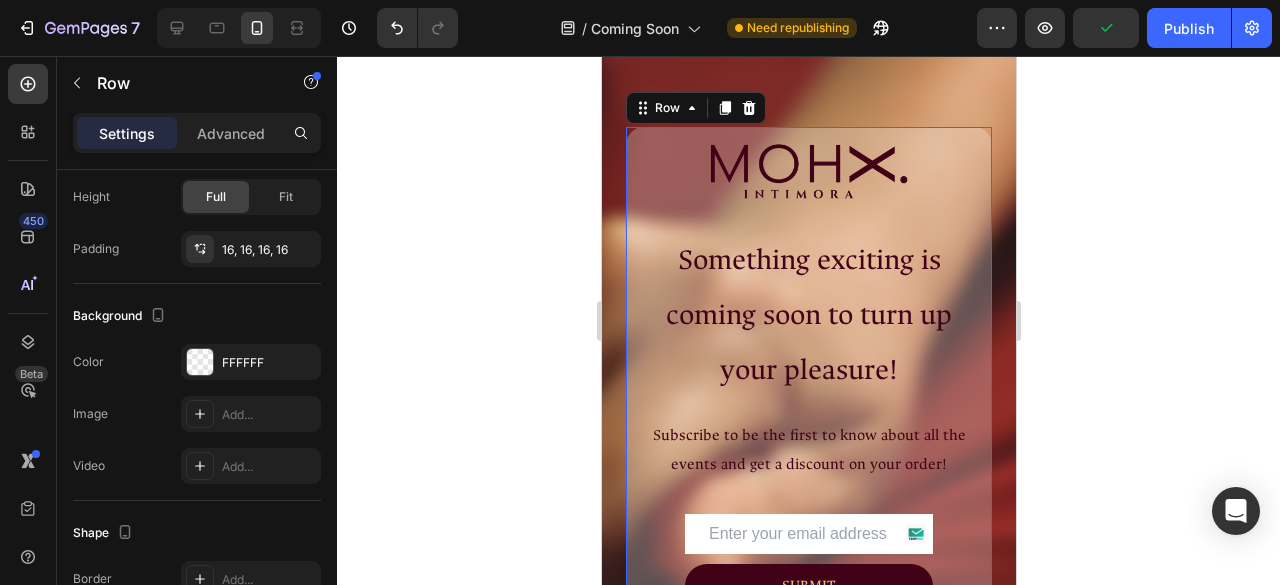 click 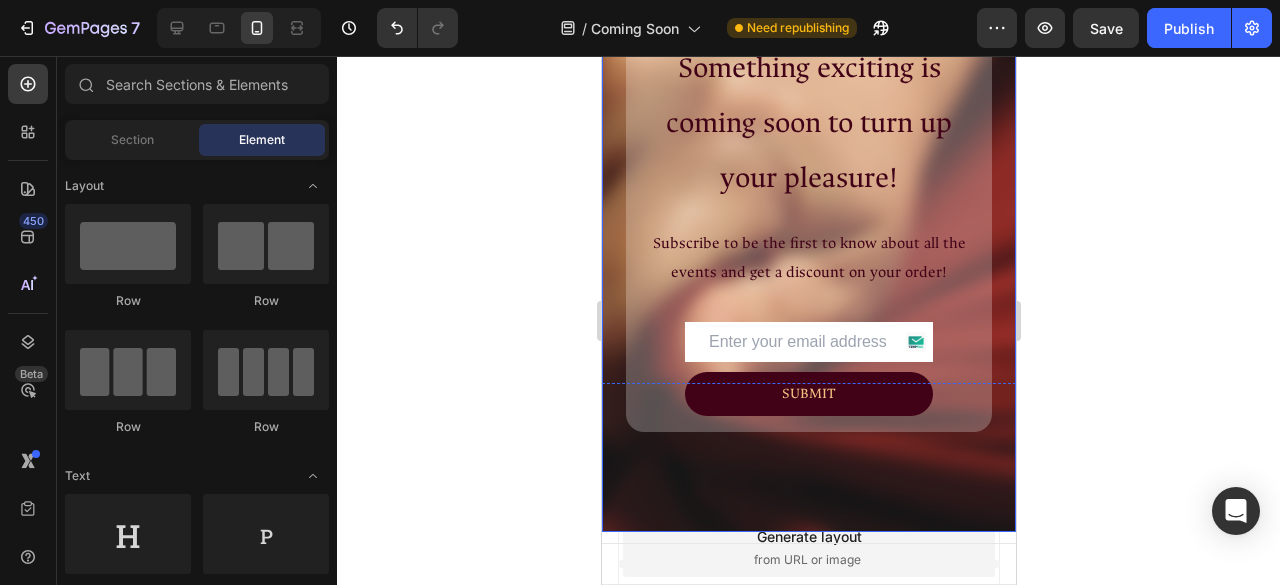 scroll, scrollTop: 0, scrollLeft: 0, axis: both 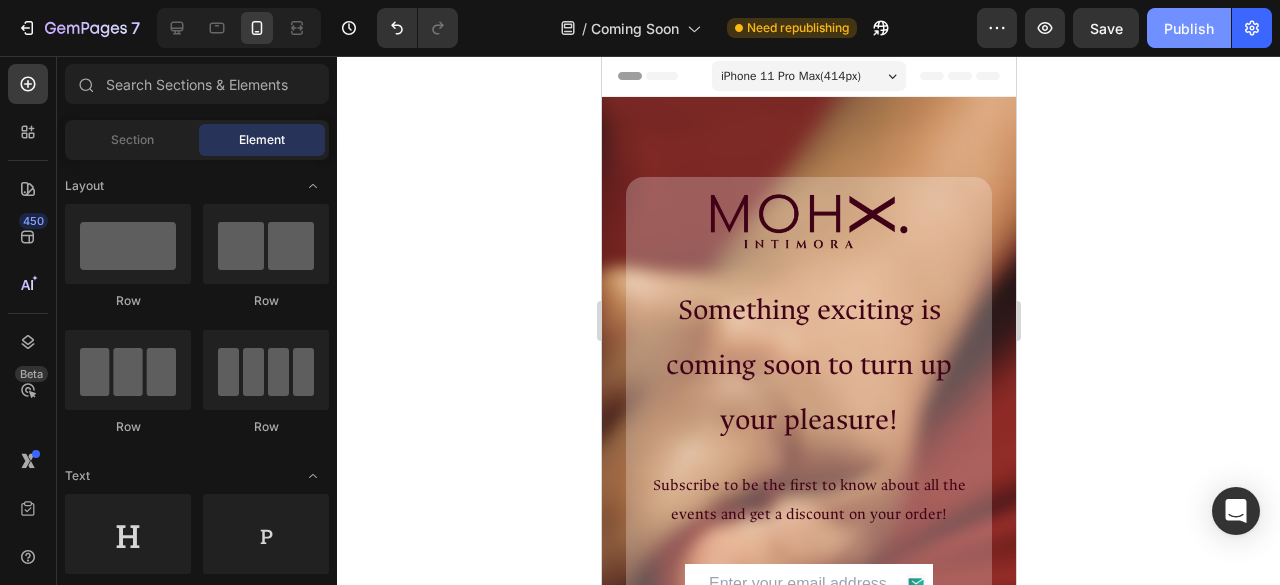 click on "Publish" at bounding box center (1189, 28) 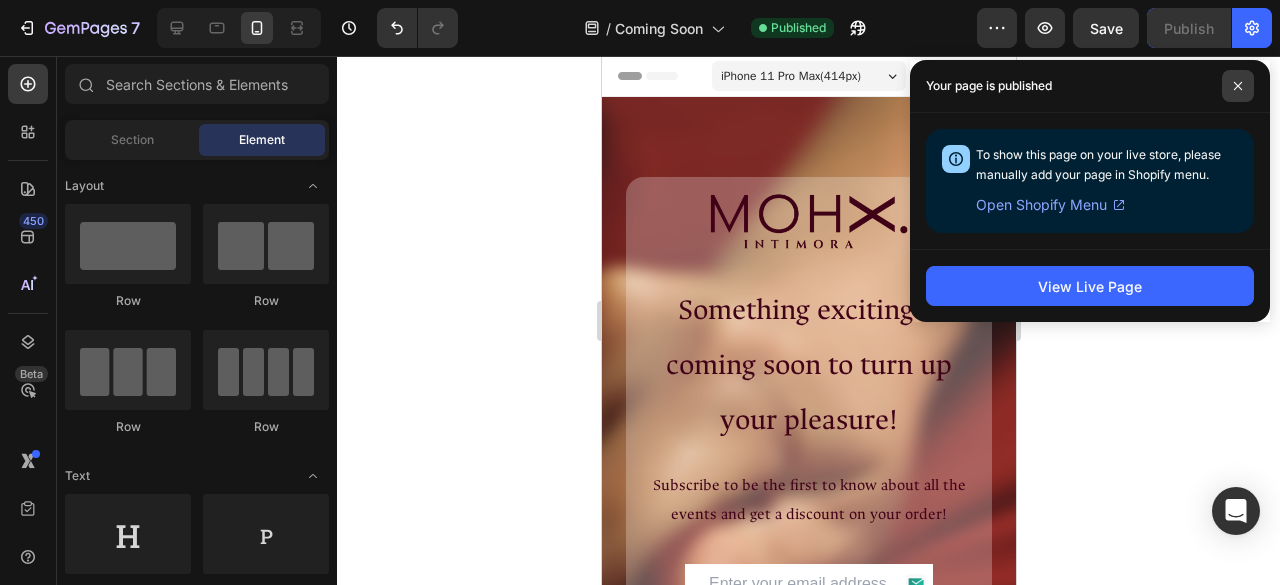 click at bounding box center [1238, 86] 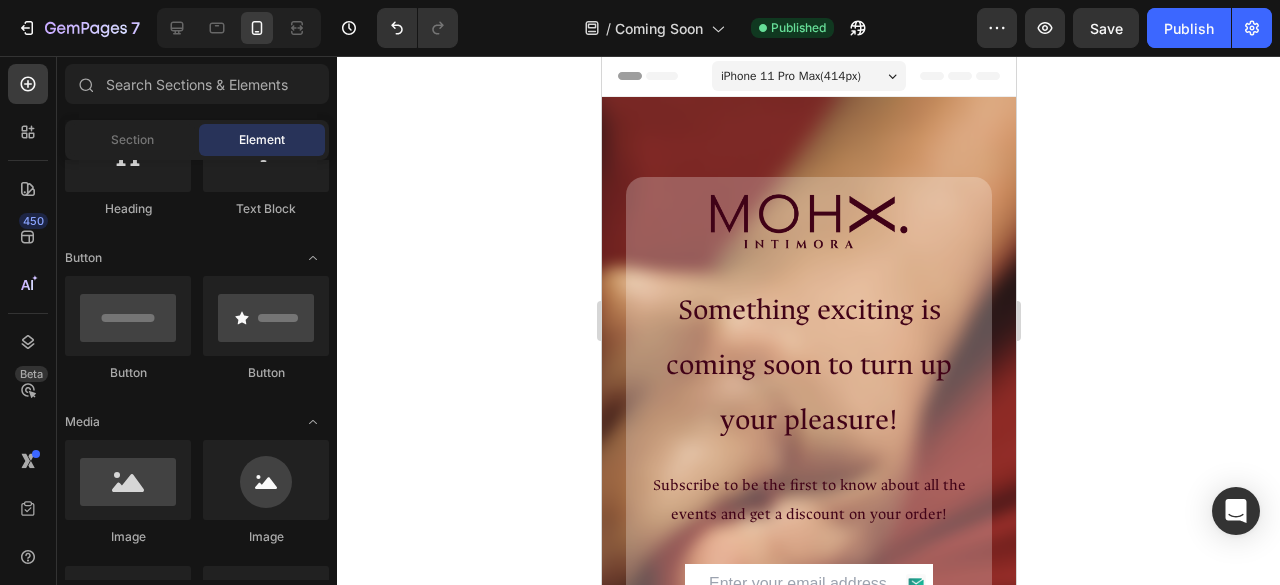 scroll, scrollTop: 0, scrollLeft: 0, axis: both 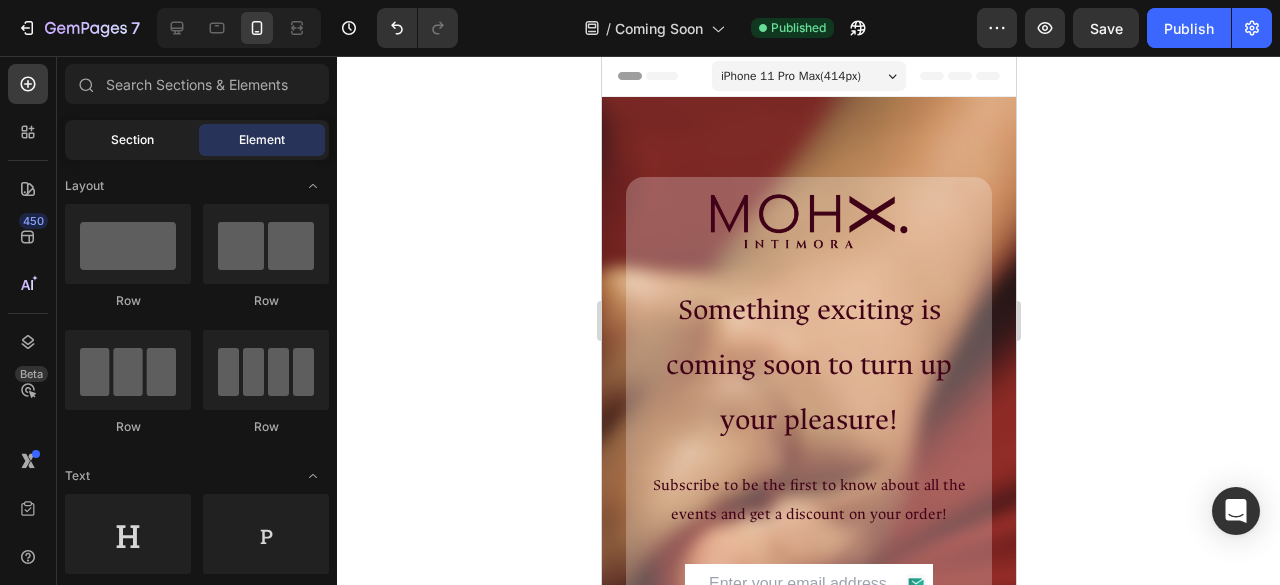 click on "Section" at bounding box center [132, 140] 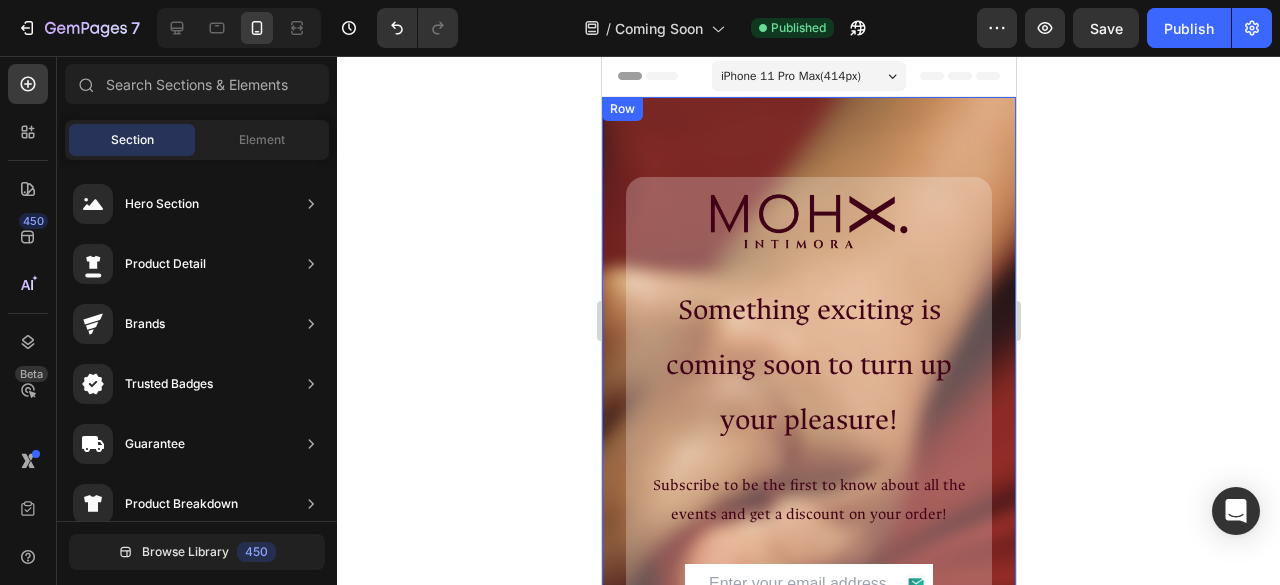 click on "Image Something exciting is coming soon to turn up your pleasure! Heading Subscribe to be the first to know about all the events and get a discount on your order! Text Block Email Field SUBMIT Submit Button Row Contact Form Row Row Row" at bounding box center (808, 435) 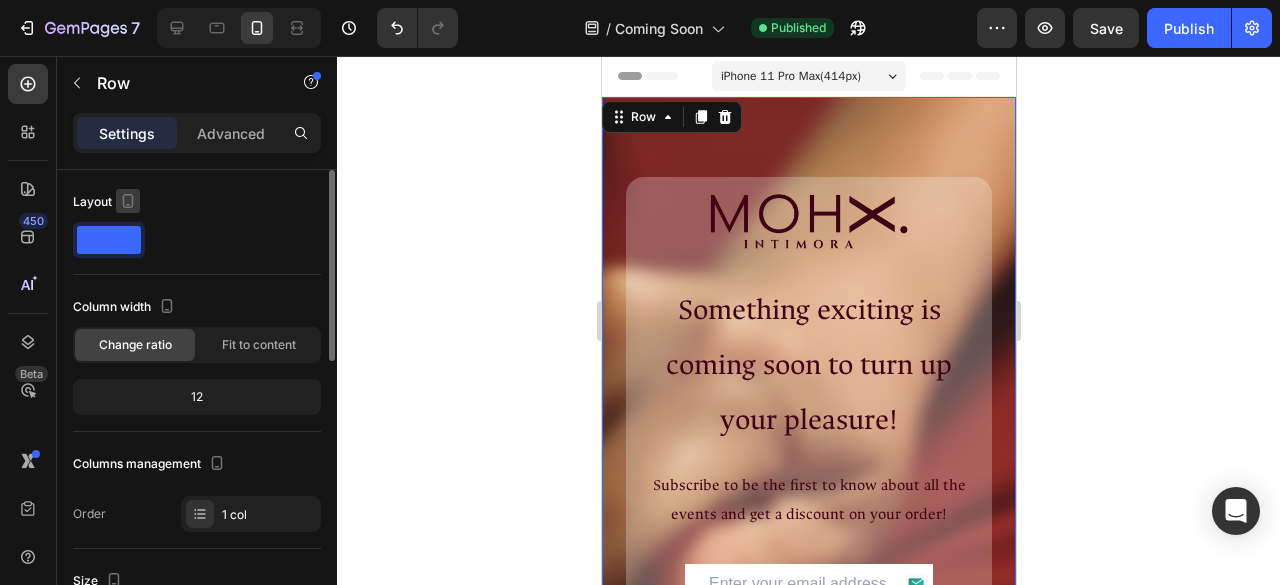 click 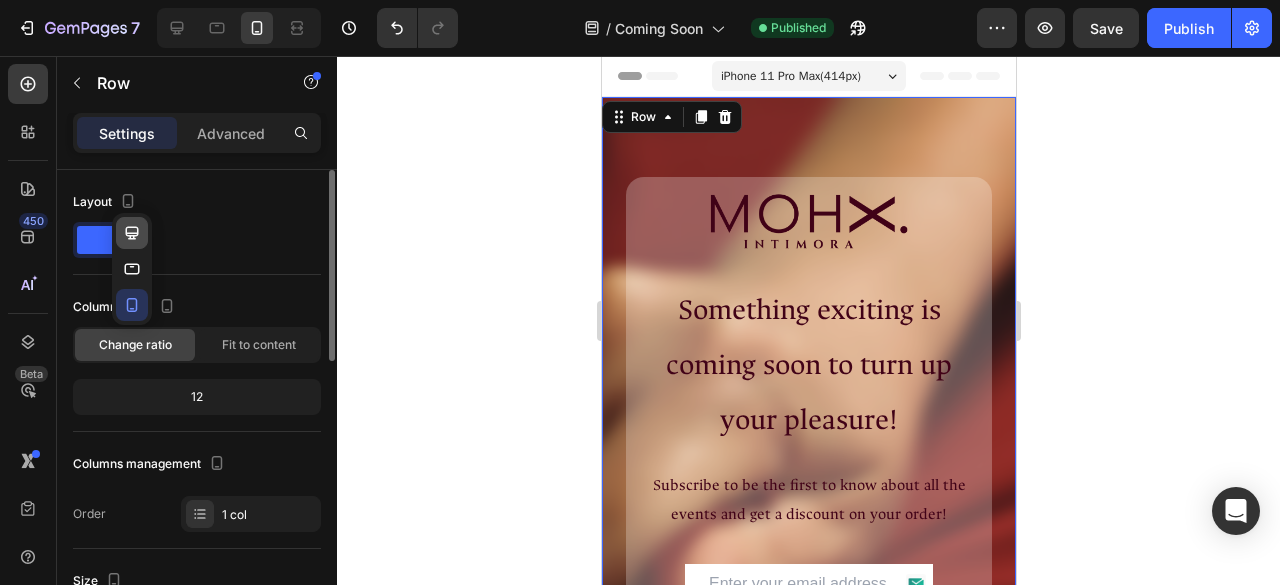 click 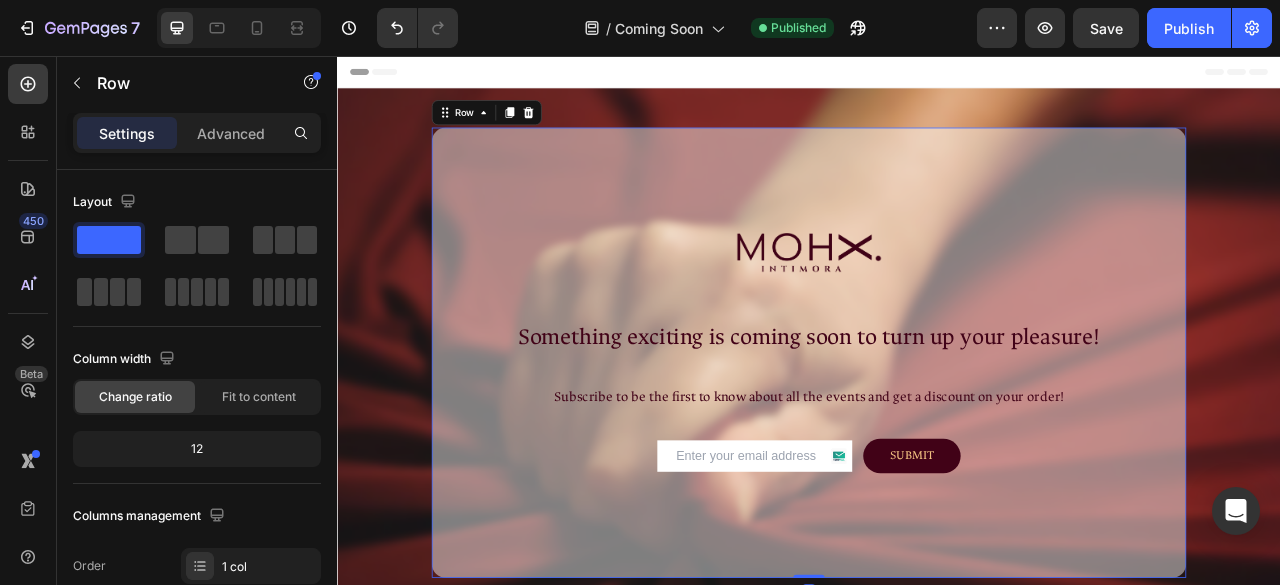 scroll, scrollTop: 484, scrollLeft: 0, axis: vertical 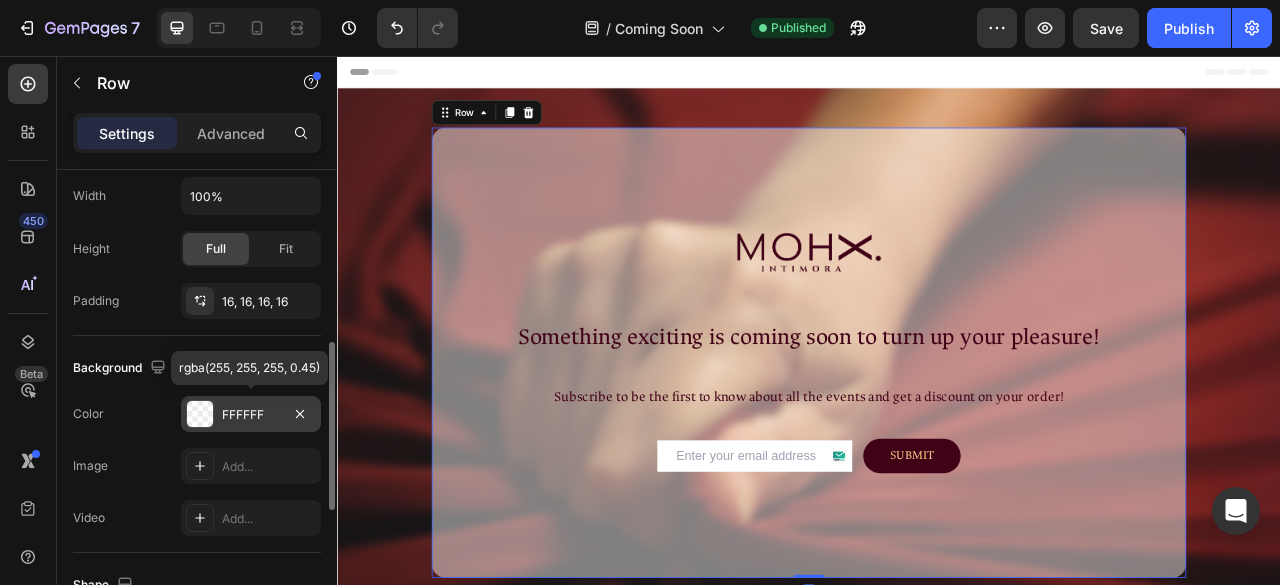 click on "FFFFFF" at bounding box center [251, 415] 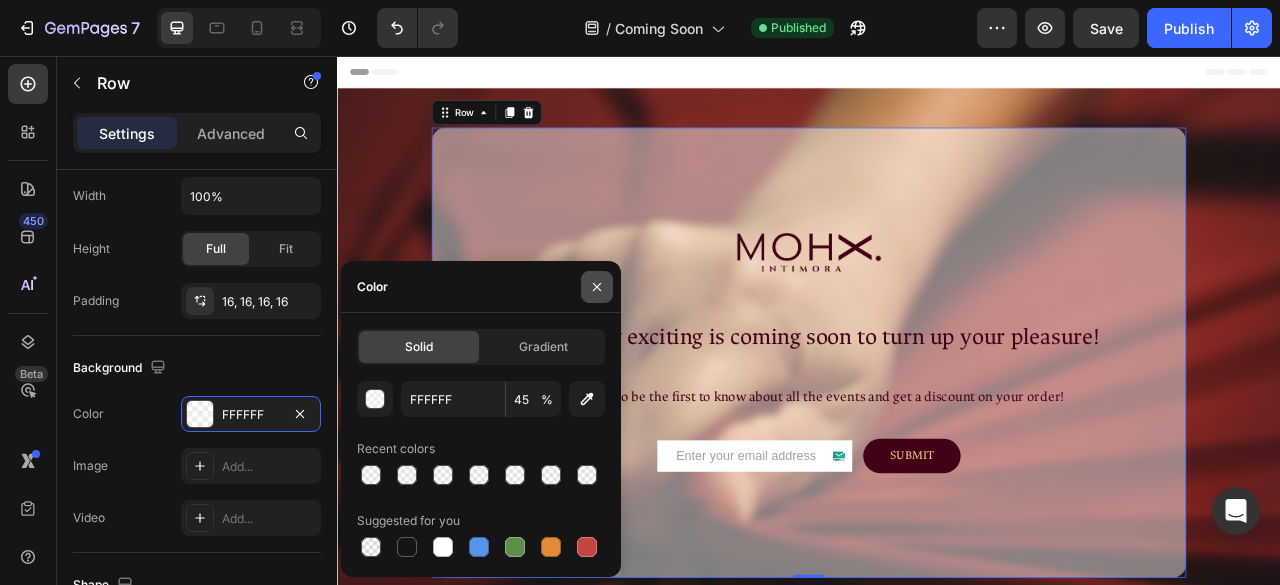 click at bounding box center (597, 287) 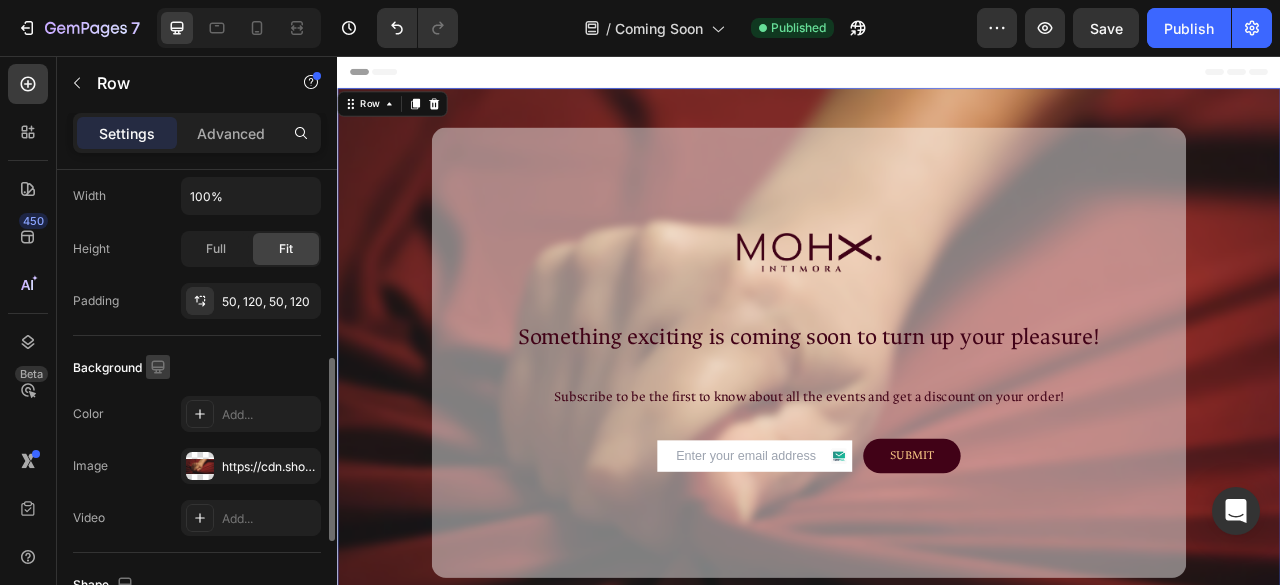 click 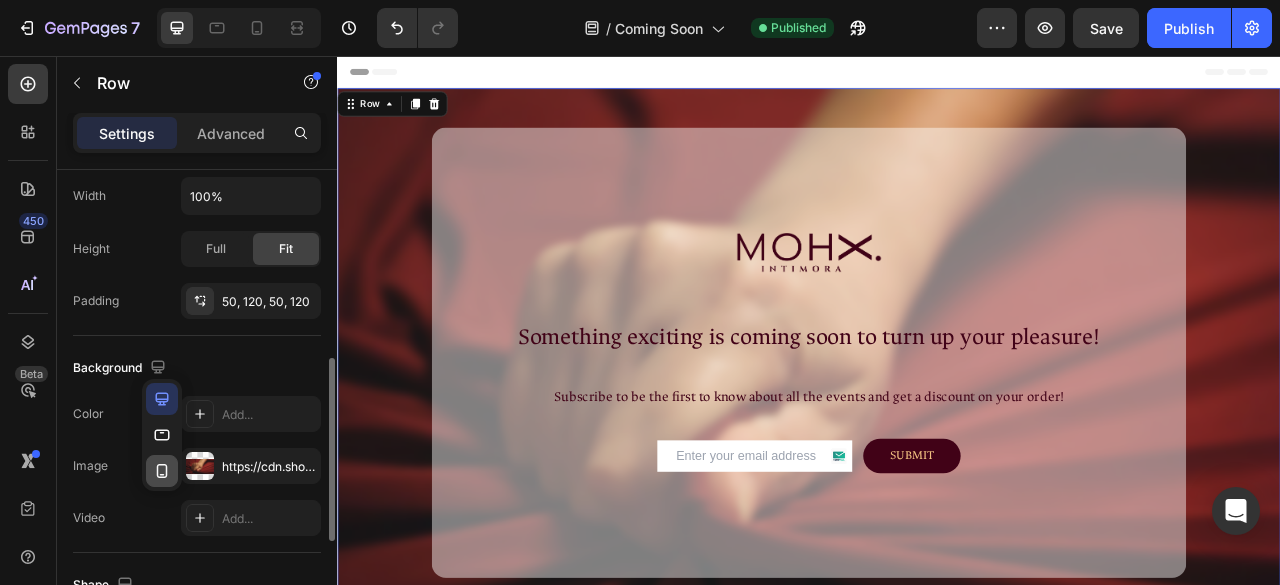 click 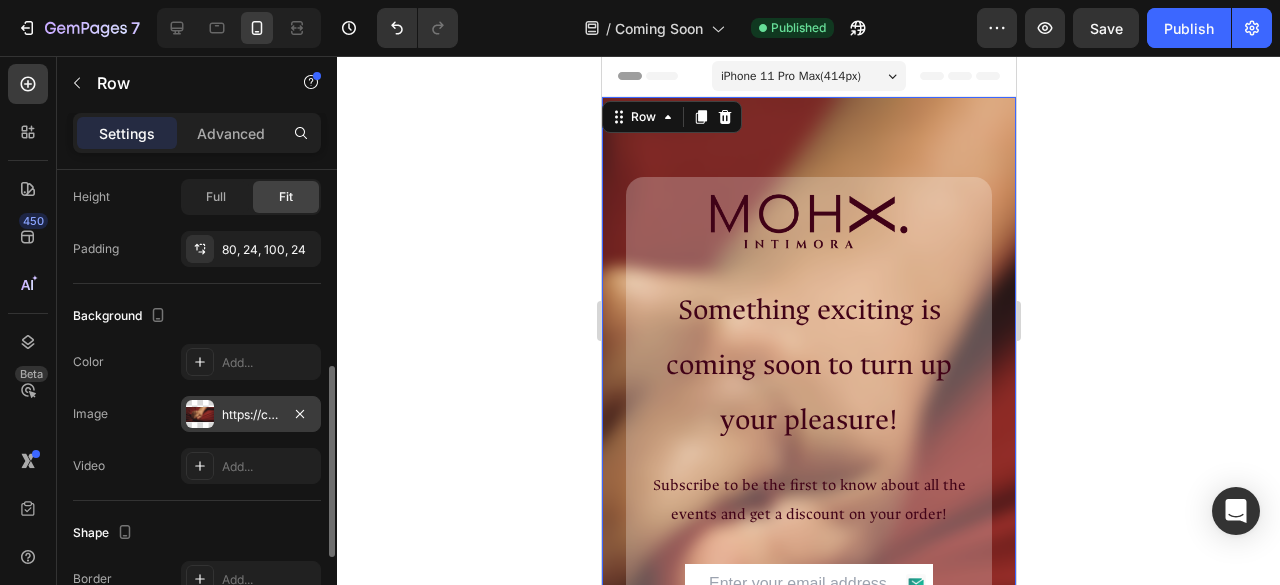 click on "https://cdn.shopify.com/s/files/1/0947/9602/2128/files/gempages_561524849332192346-542bf160-5c16-4ebd-b117-3eaa274474ea.png" at bounding box center [251, 415] 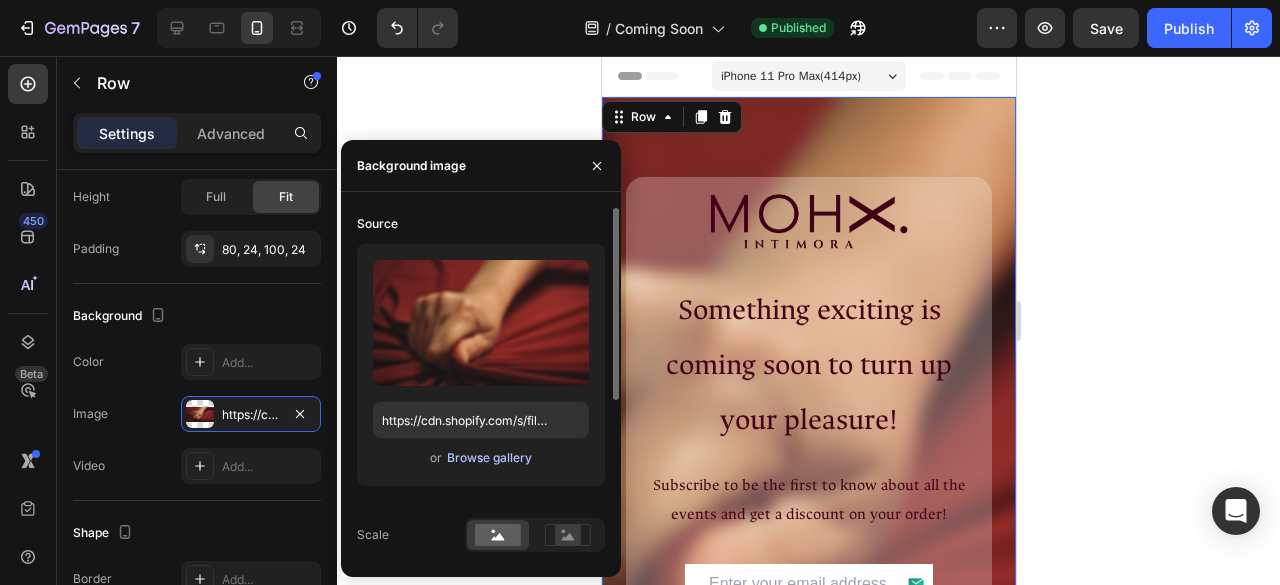 click on "Browse gallery" at bounding box center (489, 458) 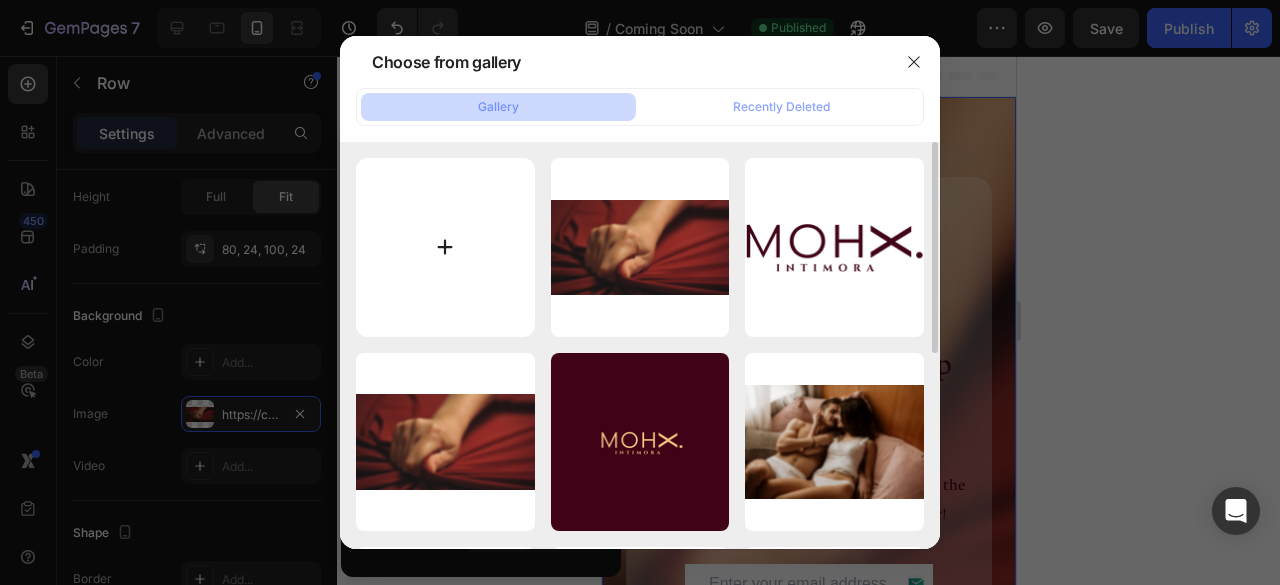 click at bounding box center [445, 247] 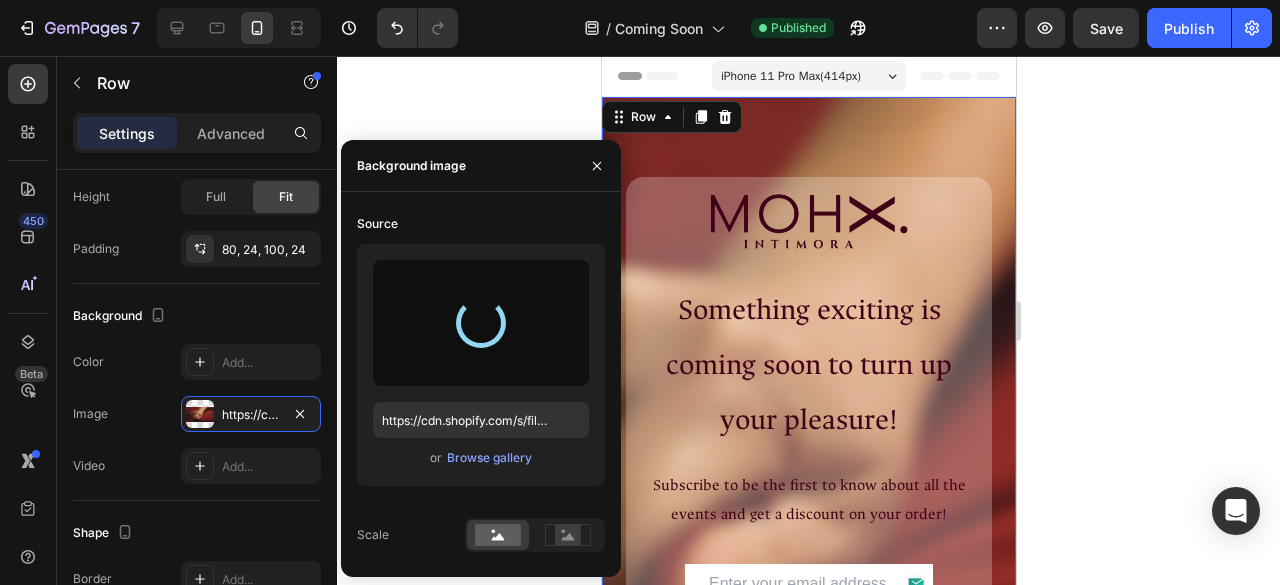 type on "https://cdn.shopify.com/s/files/1/0947/9602/2128/files/gempages_561524849332192346-47fe7d0c-378a-4c7a-862a-d71695db0336.png" 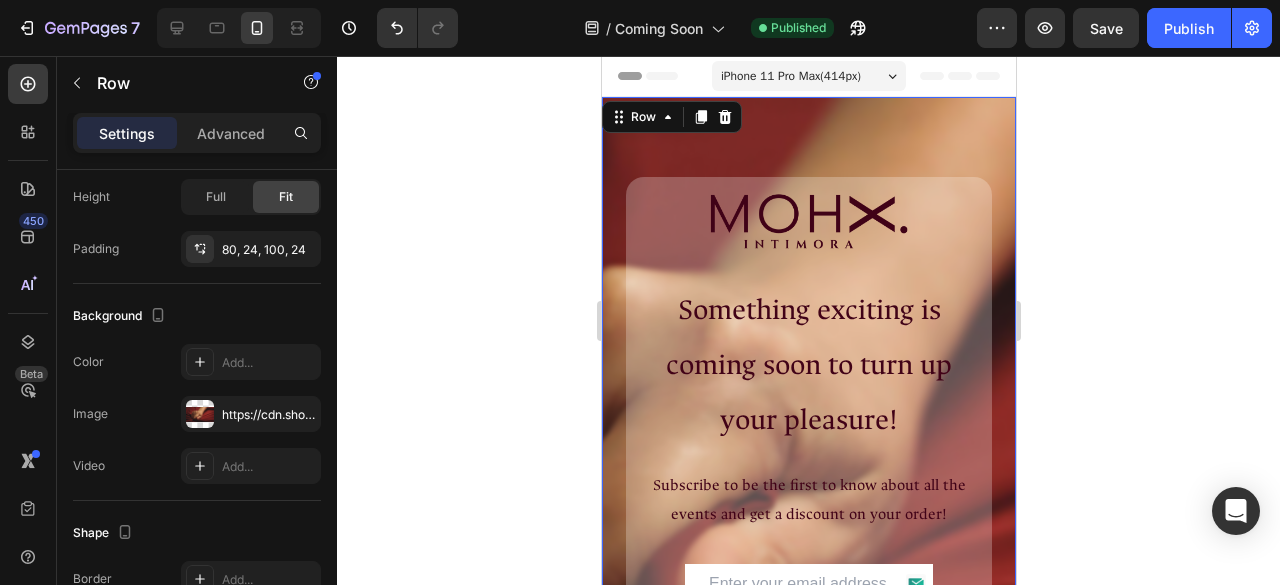 click 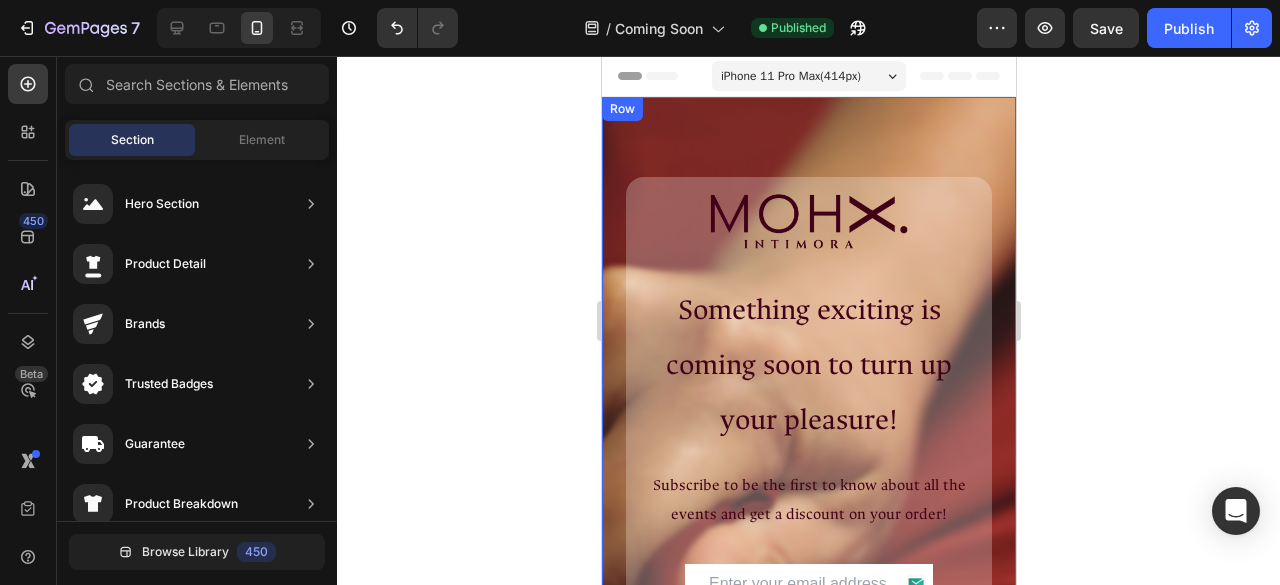 click on "Image Something exciting is coming soon to turn up your pleasure! Heading Subscribe to be the first to know about all the events and get a discount on your order! Text Block Email Field SUBMIT Submit Button Row Contact Form Row Row Row" at bounding box center (808, 435) 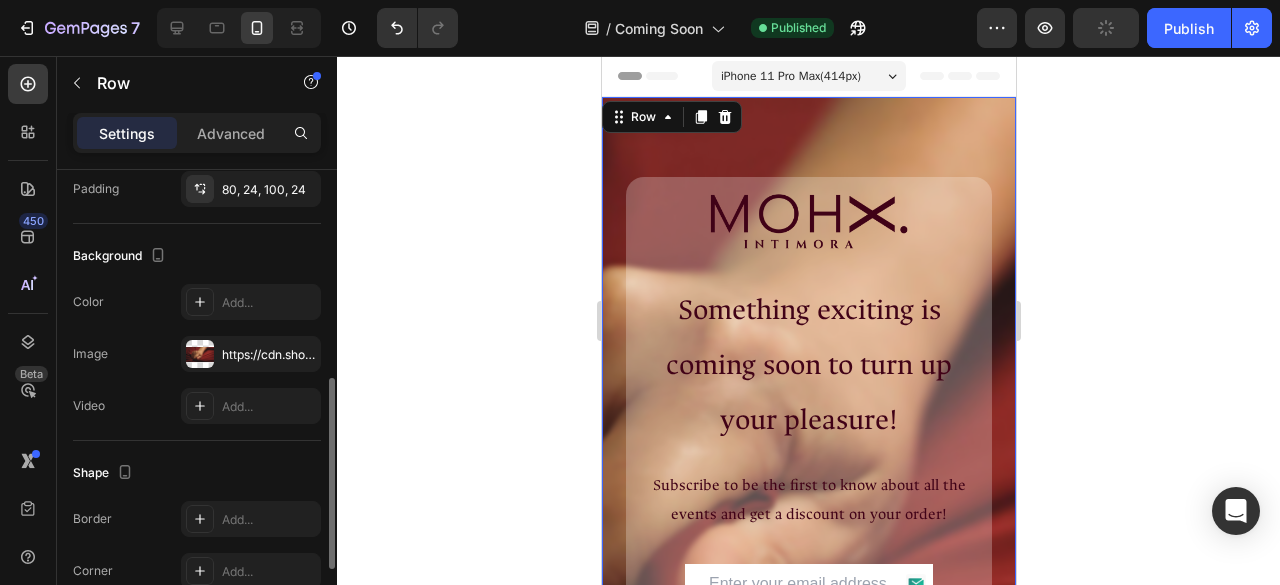 scroll, scrollTop: 546, scrollLeft: 0, axis: vertical 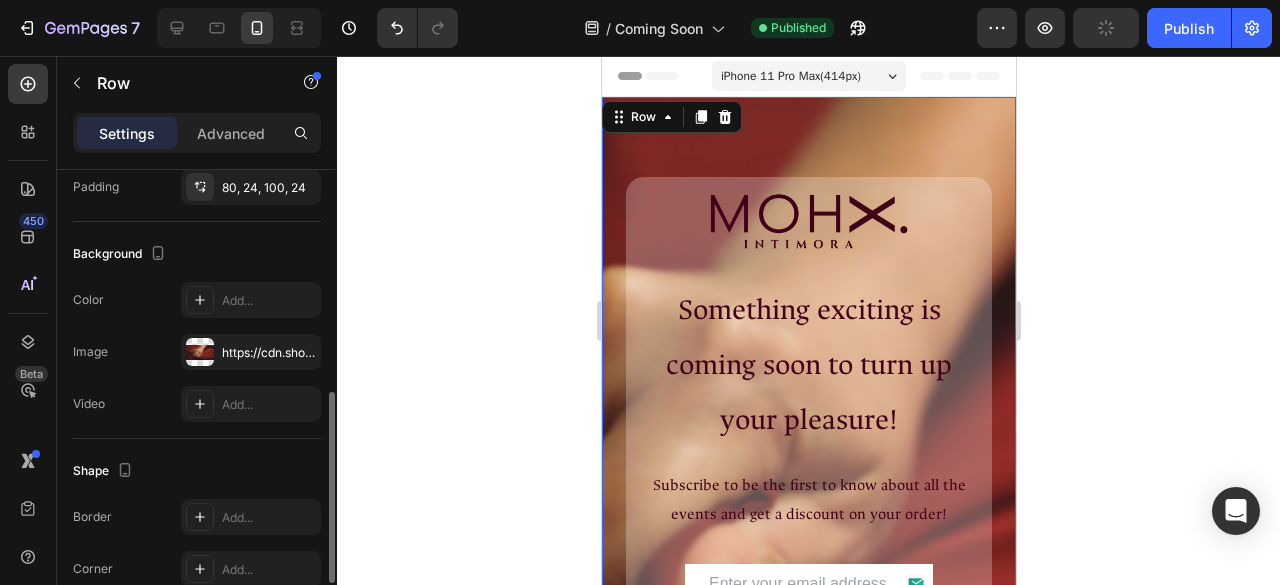 click on "https://cdn.shopify.com/s/files/1/0947/9602/2128/files/gempages_561524849332192346-47fe7d0c-378a-4c7a-862a-d71695db0336.png" at bounding box center (269, 353) 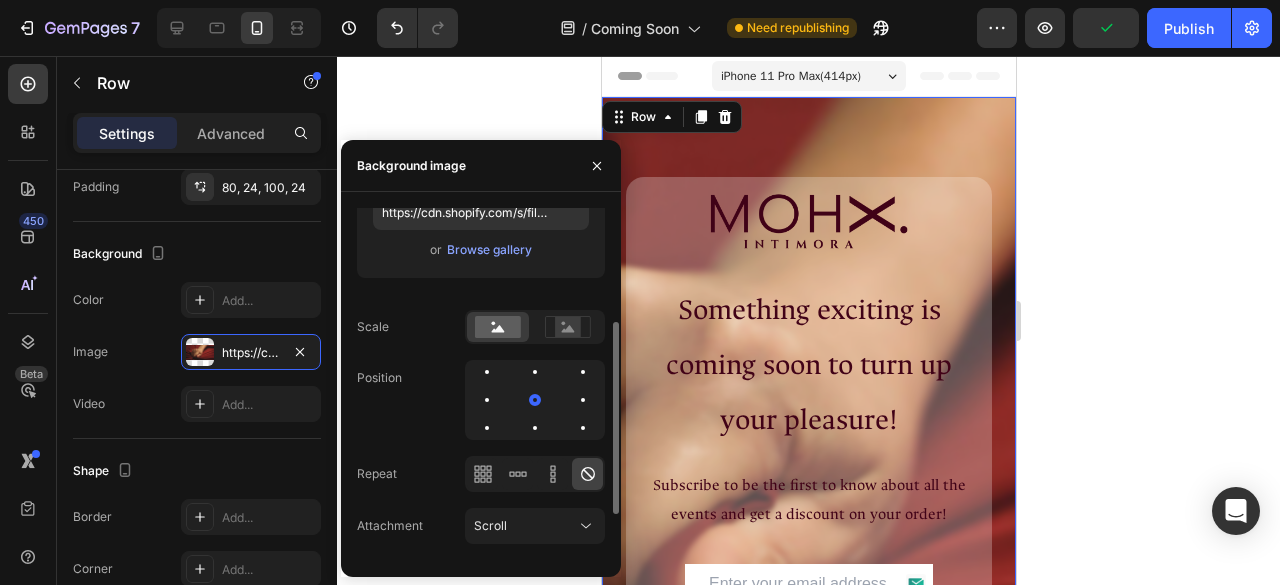 scroll, scrollTop: 209, scrollLeft: 0, axis: vertical 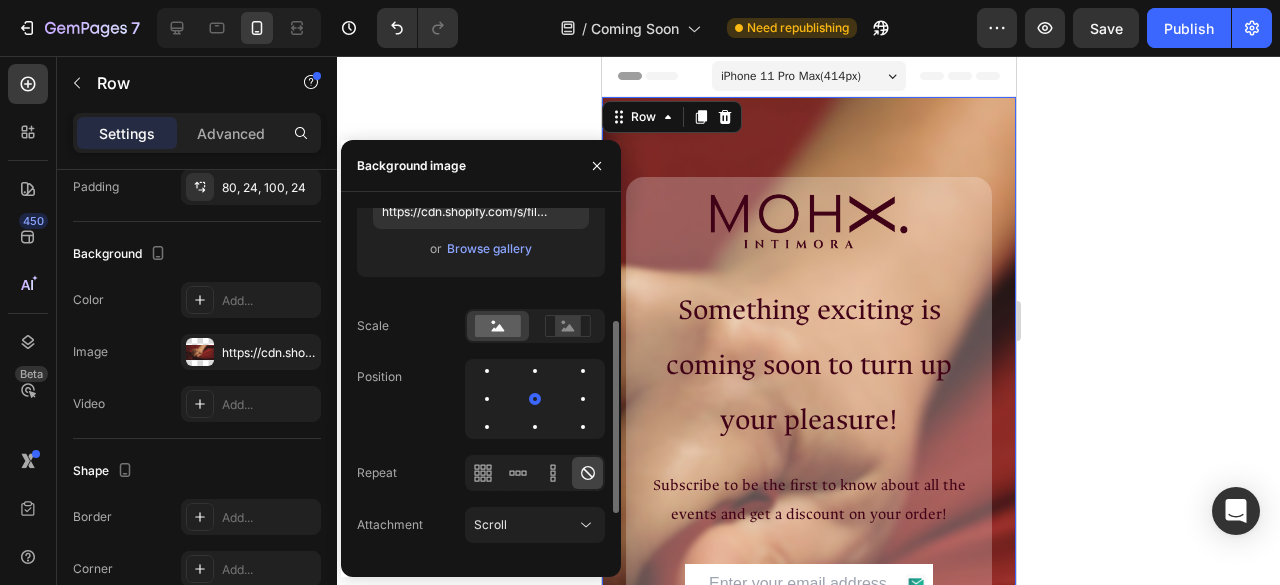 click 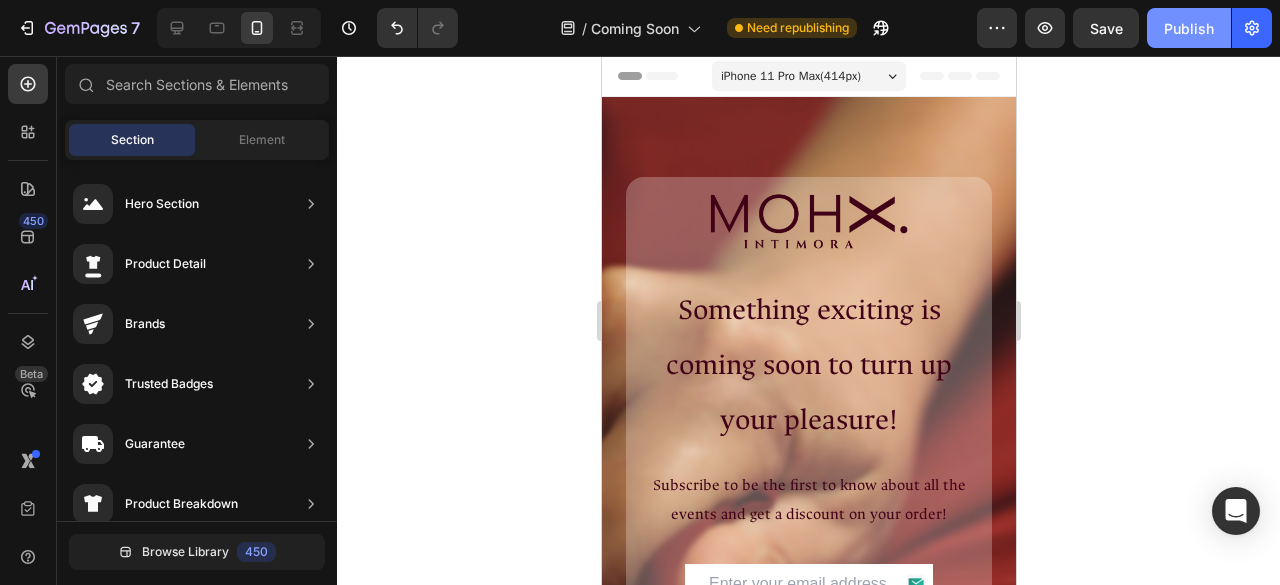 click on "Publish" at bounding box center (1189, 28) 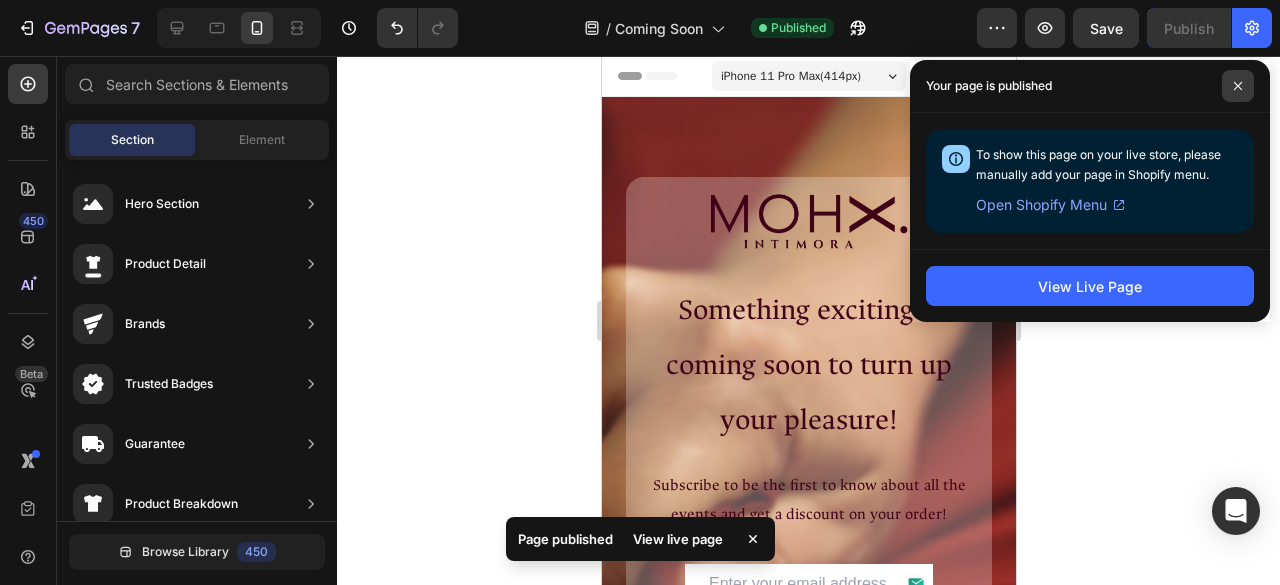 click 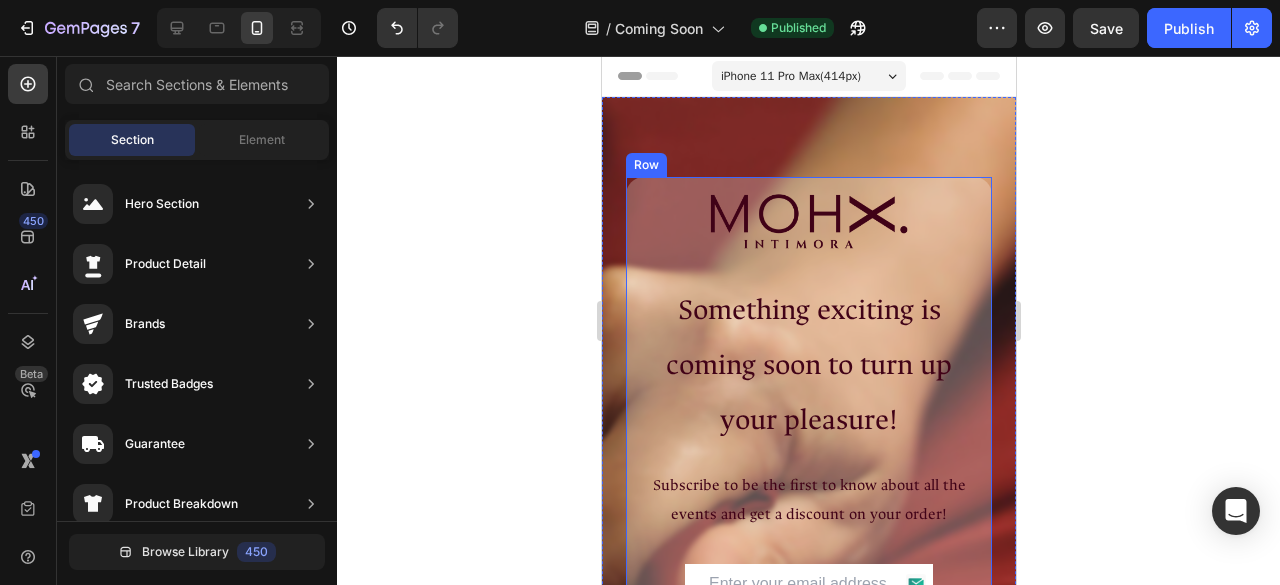 click on "Image Something exciting is coming soon to turn up your pleasure! Heading Subscribe to be the first to know about all the events and get a discount on your order! Text Block Email Field SUBMIT Submit Button Row Contact Form Row Row" at bounding box center (808, 425) 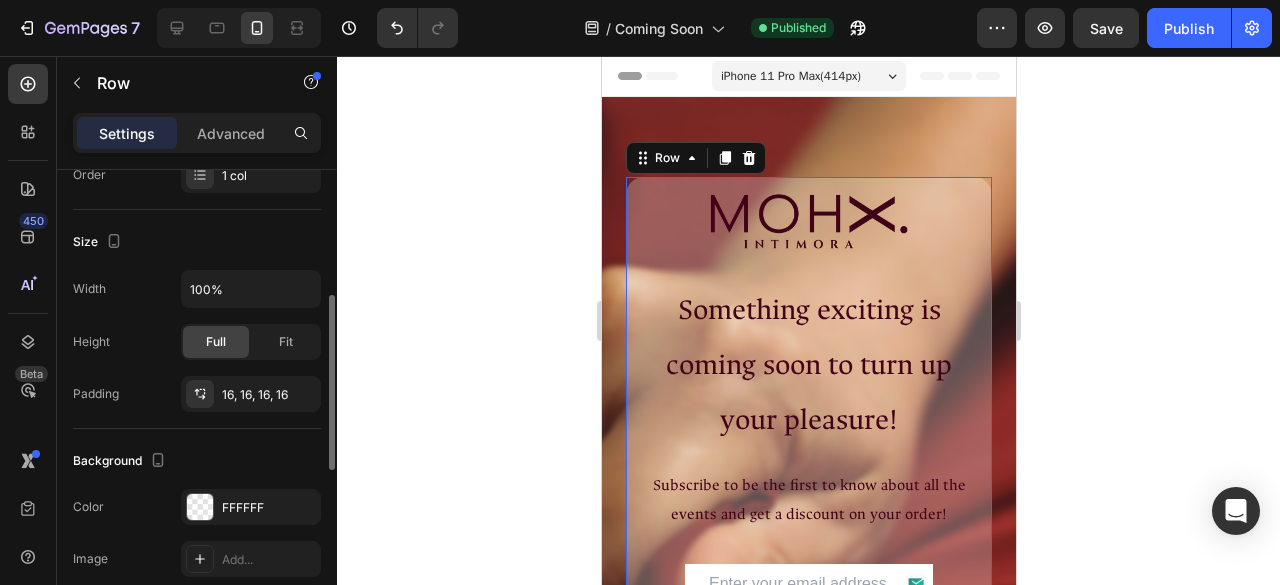 scroll, scrollTop: 414, scrollLeft: 0, axis: vertical 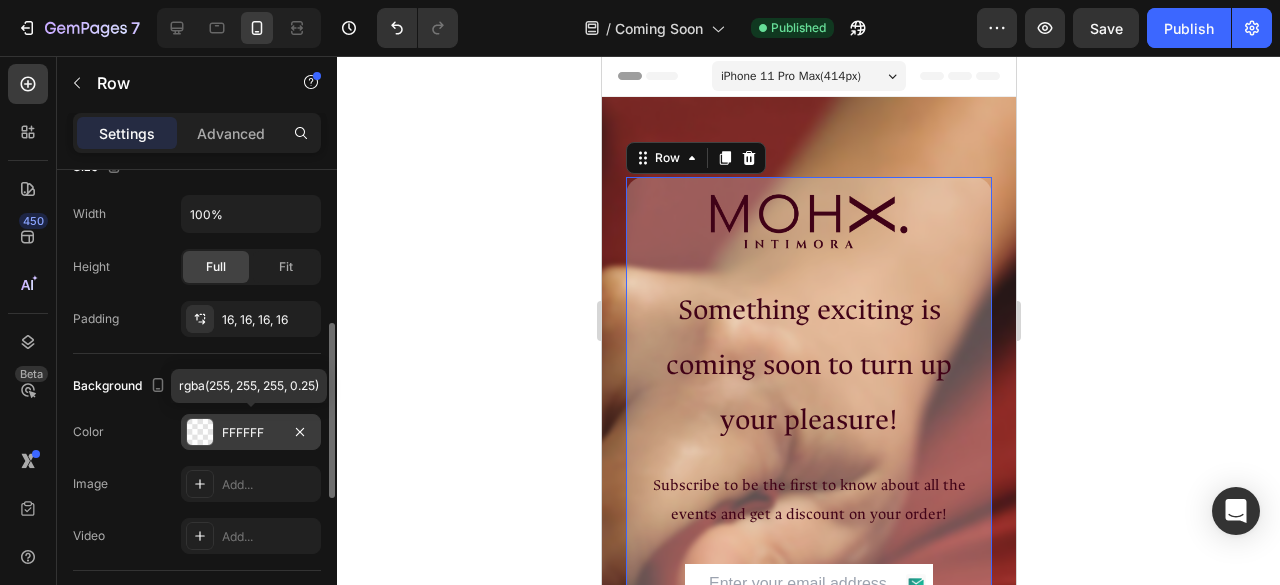 click on "FFFFFF" at bounding box center (251, 433) 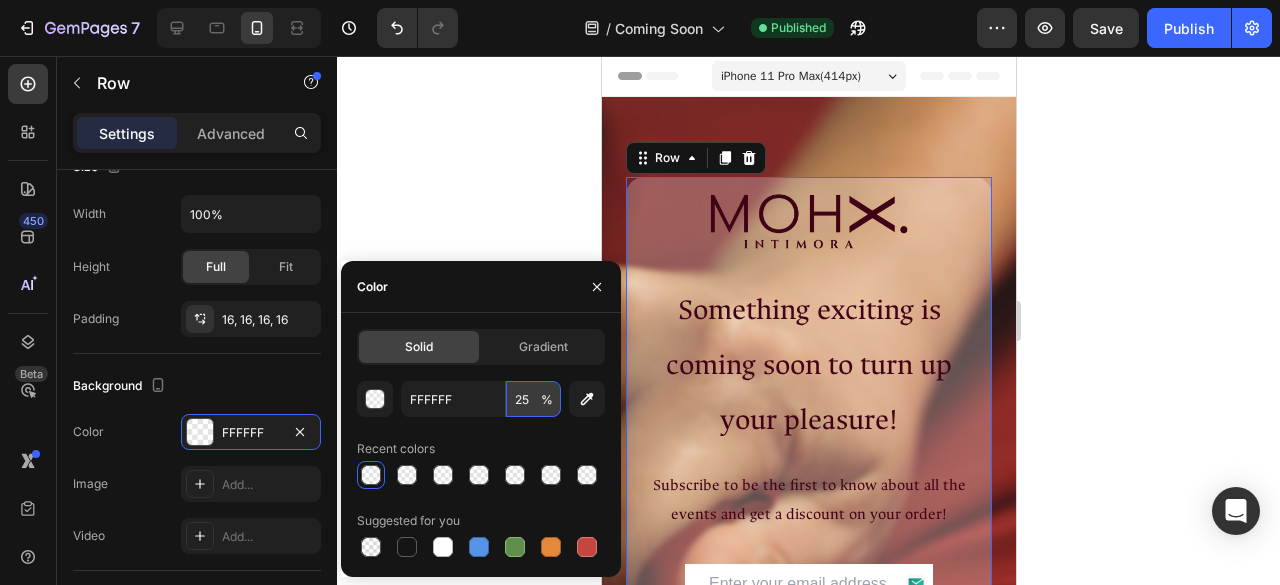 click on "25" at bounding box center [533, 399] 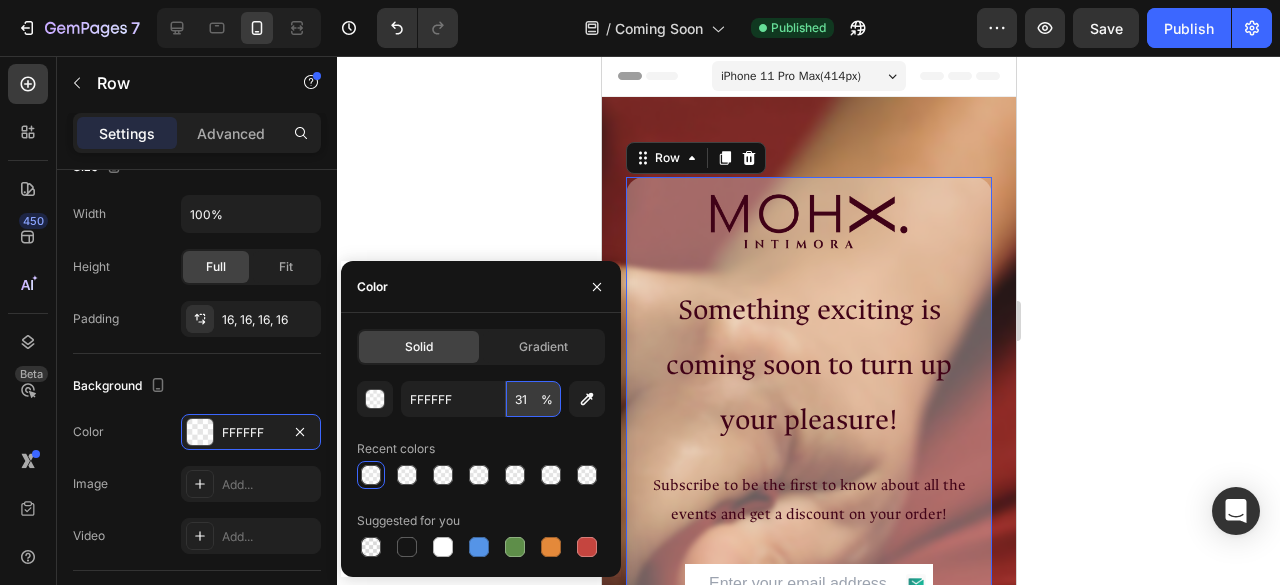 type on "32" 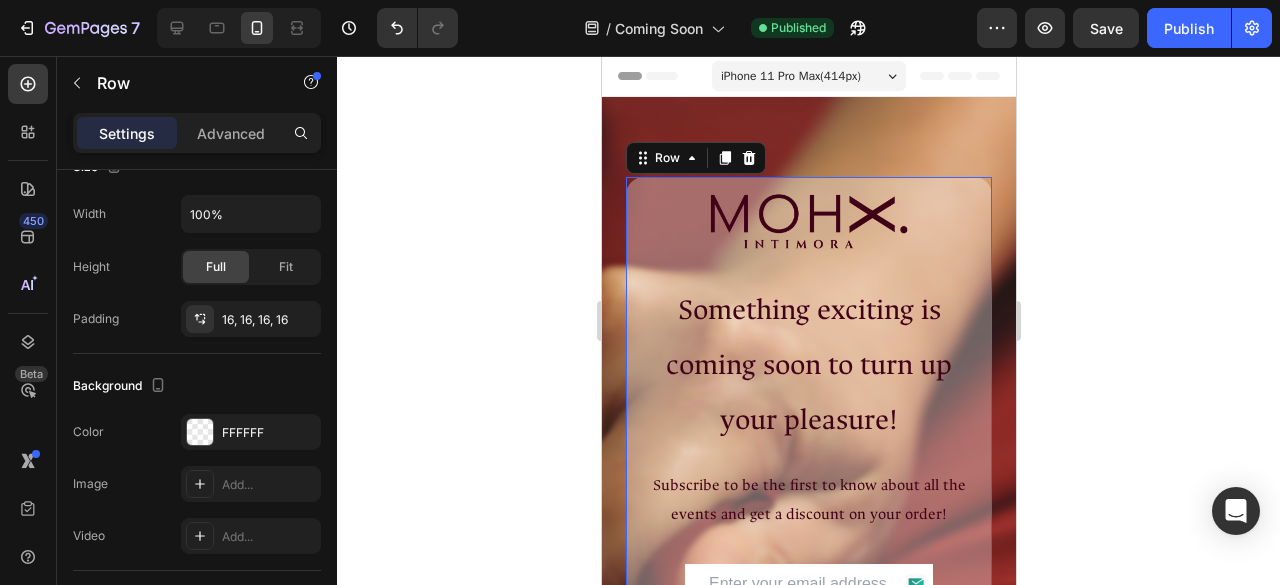 click 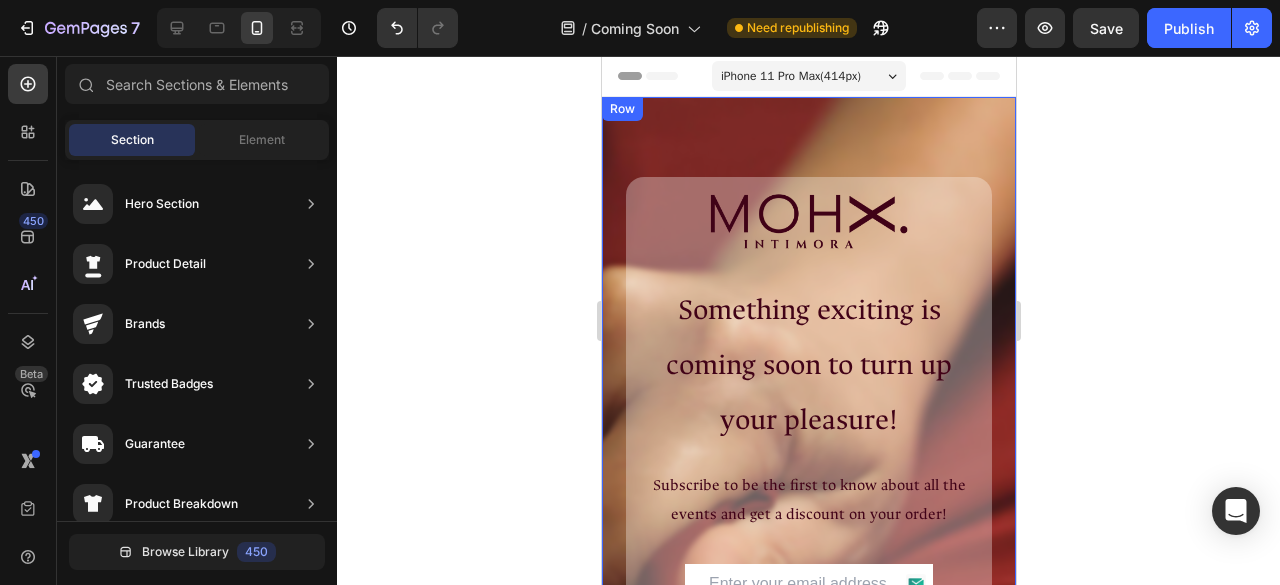 click on "Image Something exciting is coming soon to turn up your pleasure! Heading Subscribe to be the first to know about all the events and get a discount on your order! Text Block Email Field SUBMIT Submit Button Row Contact Form Row Row Row" at bounding box center (808, 435) 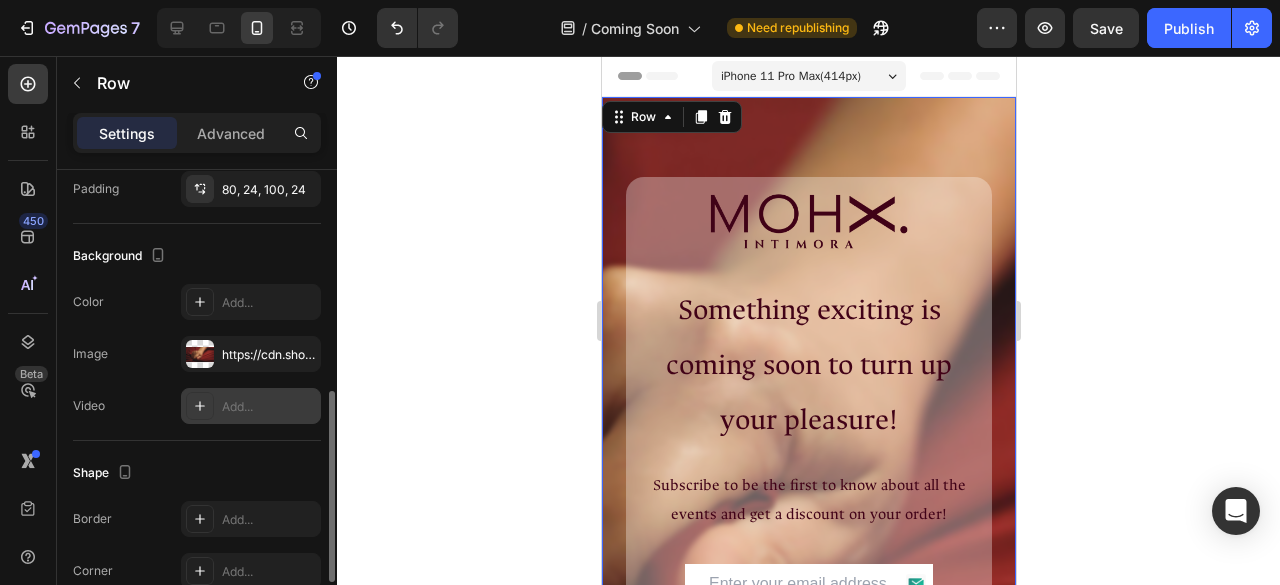 scroll, scrollTop: 549, scrollLeft: 0, axis: vertical 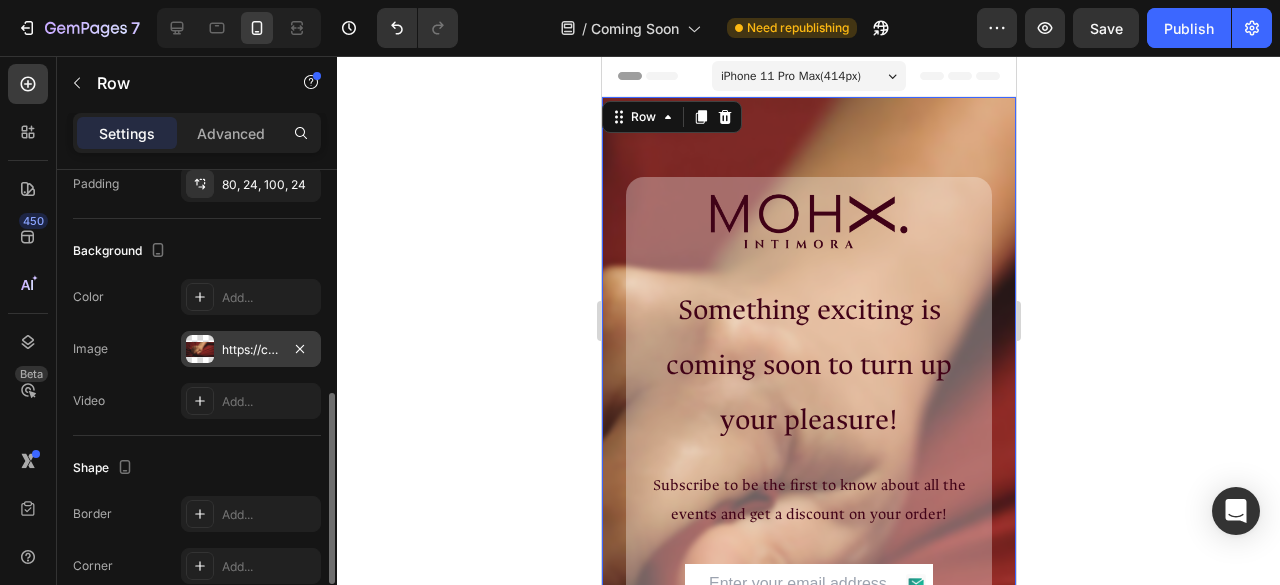 click on "https://cdn.shopify.com/s/files/1/0947/9602/2128/files/gempages_561524849332192346-47fe7d0c-378a-4c7a-862a-d71695db0336.png" at bounding box center [251, 350] 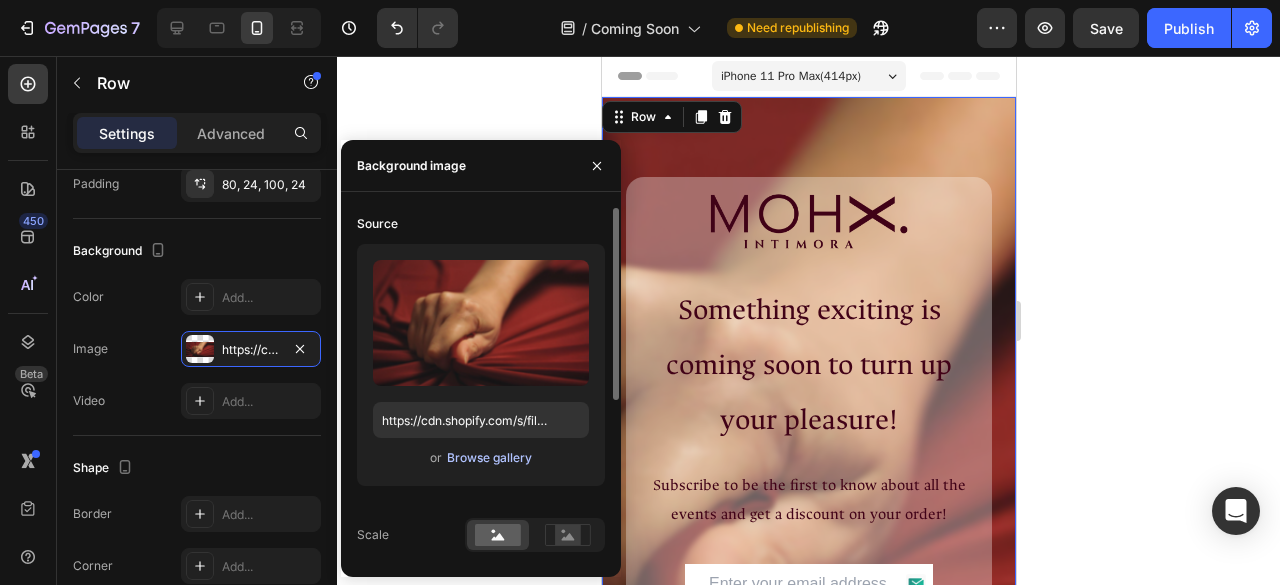 click on "Browse gallery" at bounding box center [489, 458] 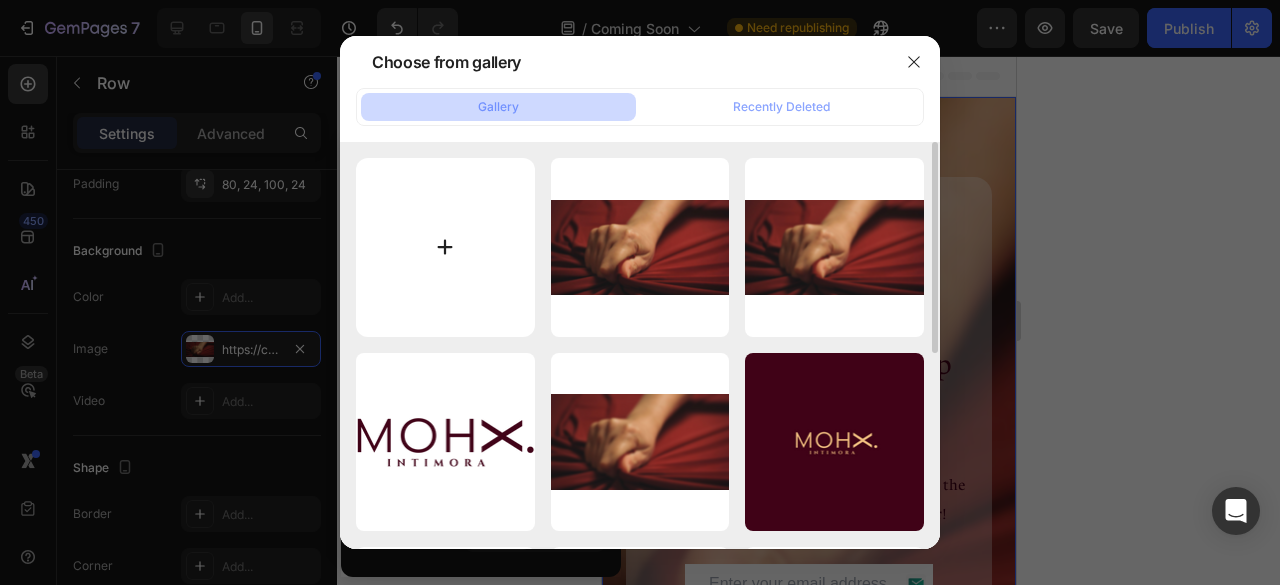 click at bounding box center (445, 247) 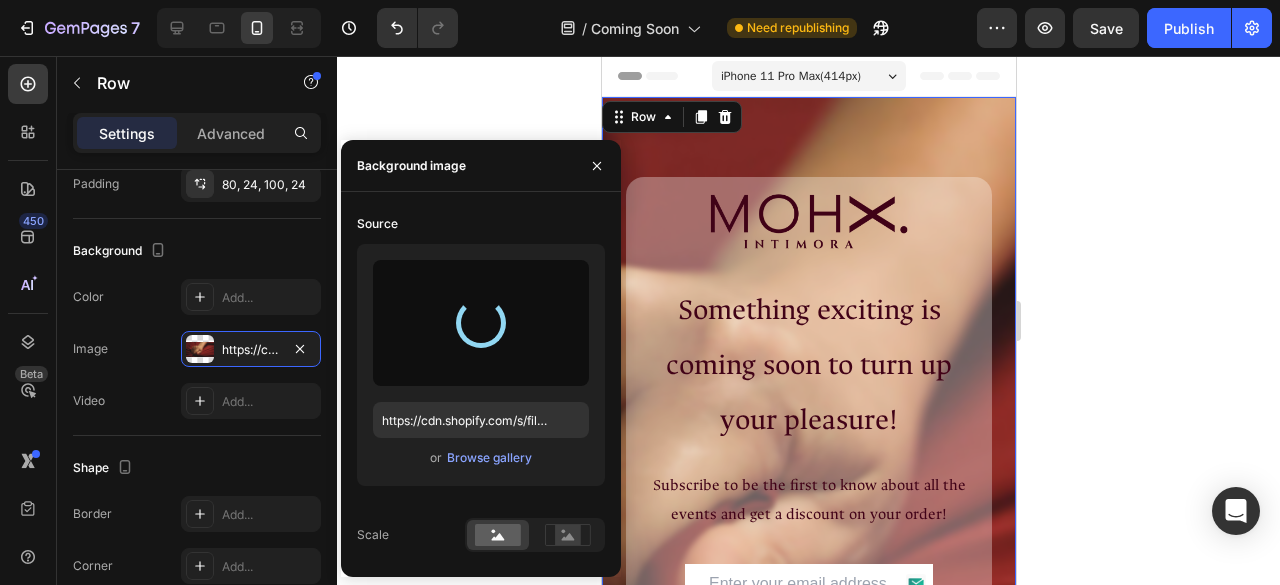 type on "https://cdn.shopify.com/s/files/1/0947/9602/2128/files/gempages_561524849332192346-65c50f91-34d9-42be-899d-4ceab8f47c0b.png" 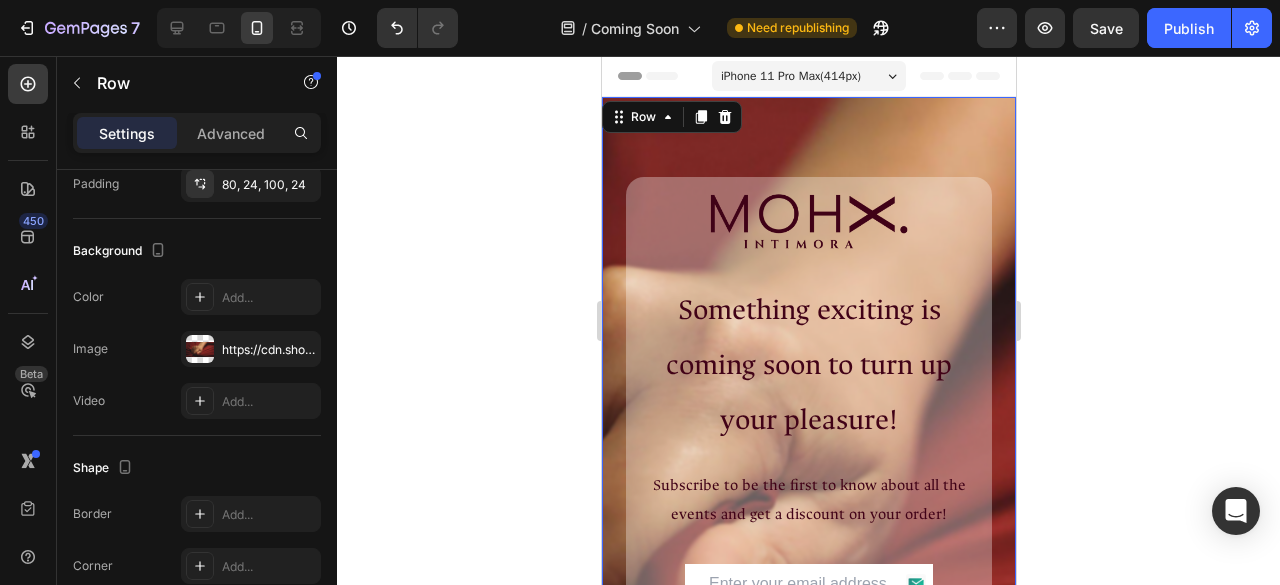click 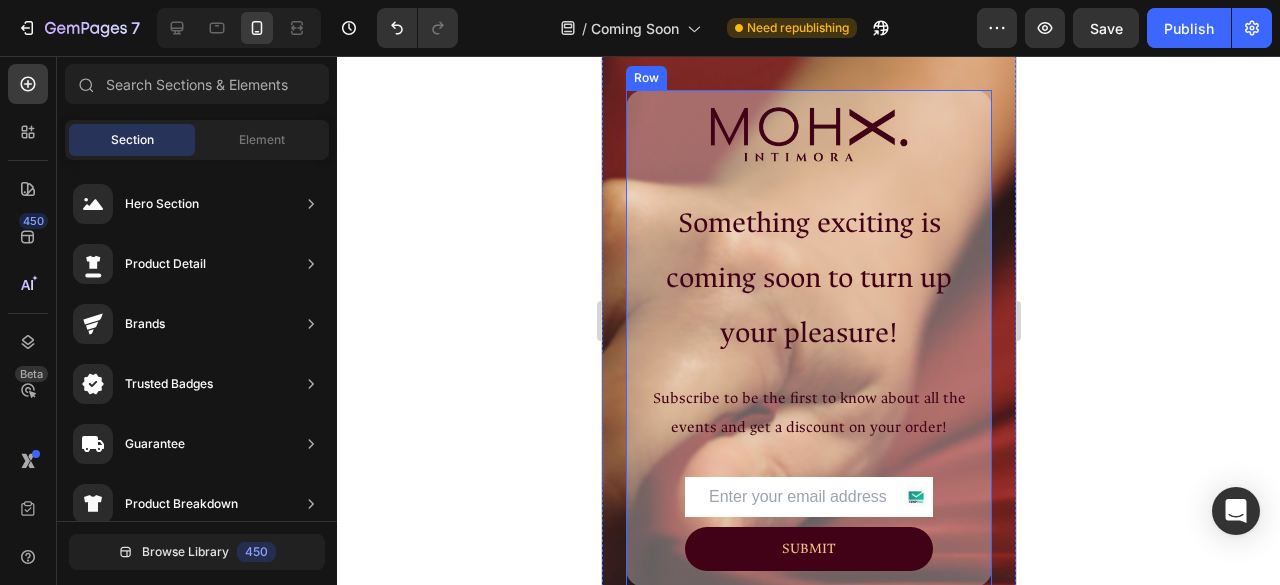 scroll, scrollTop: 0, scrollLeft: 0, axis: both 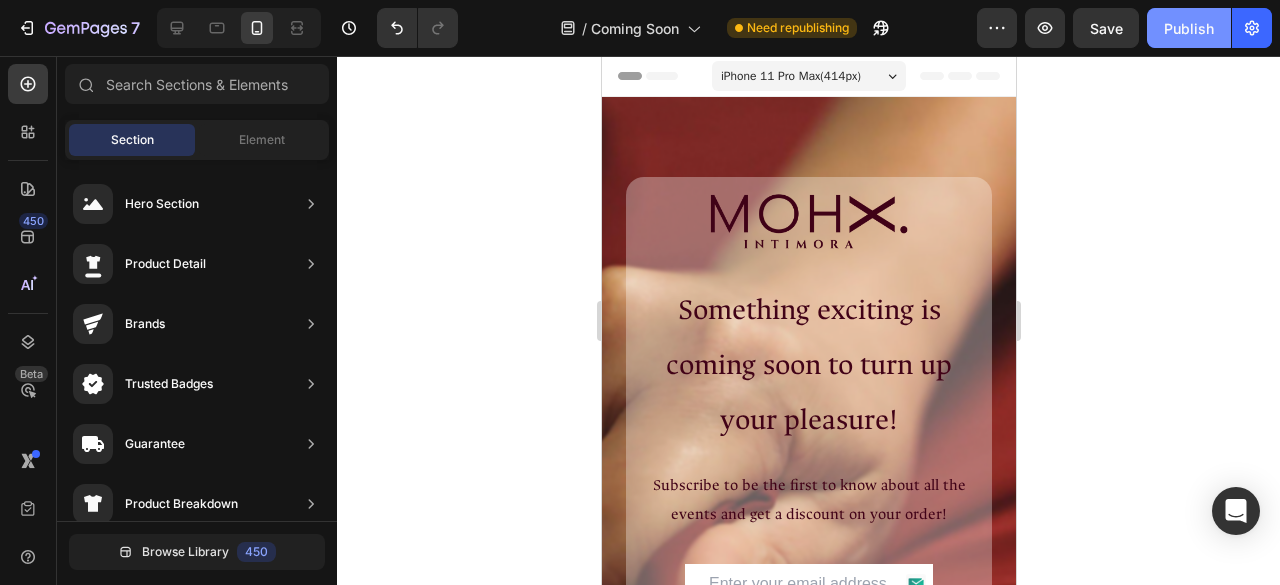 click on "Publish" at bounding box center [1189, 28] 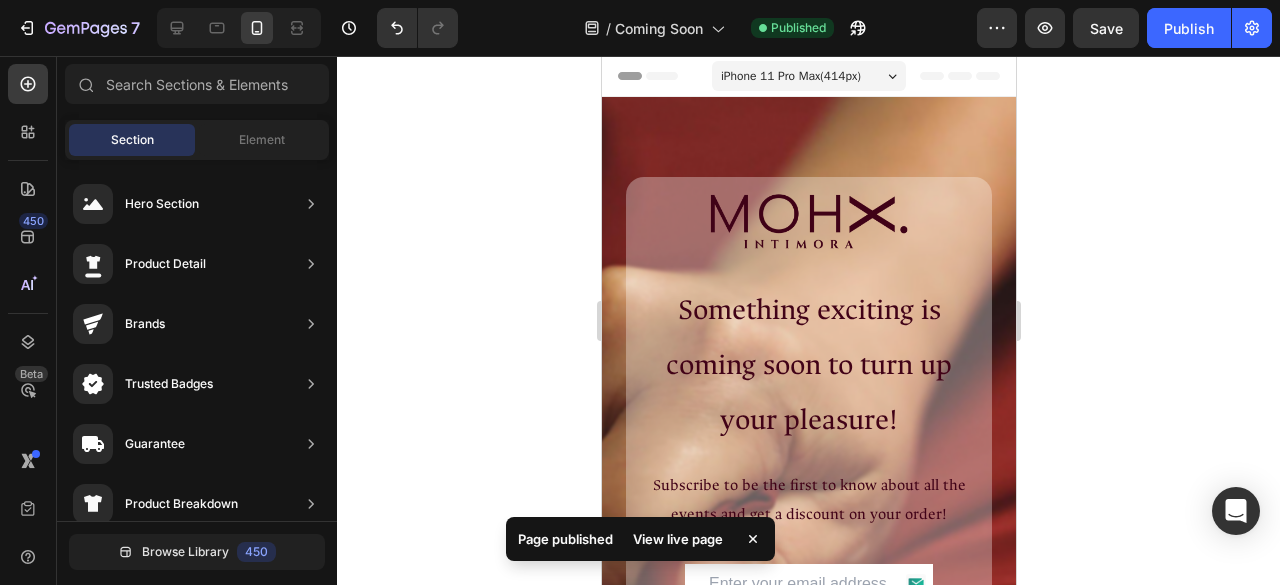 click 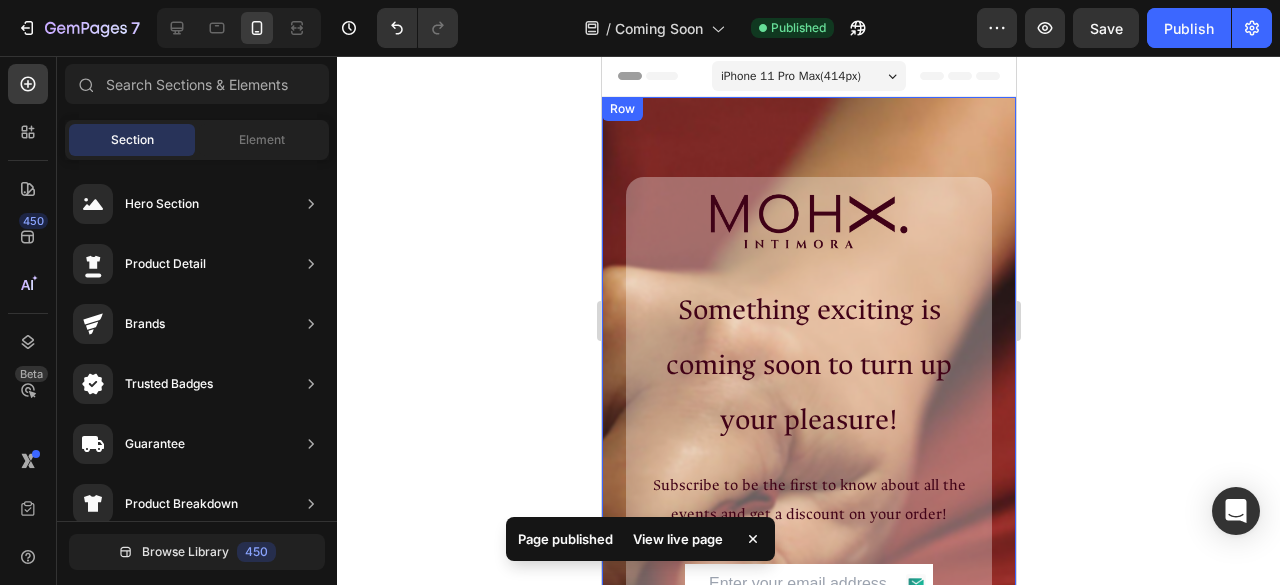 click on "Image Something exciting is coming soon to turn up your pleasure! Heading Subscribe to be the first to know about all the events and get a discount on your order! Text Block Email Field SUBMIT Submit Button Row Contact Form Row Row Row" at bounding box center [808, 435] 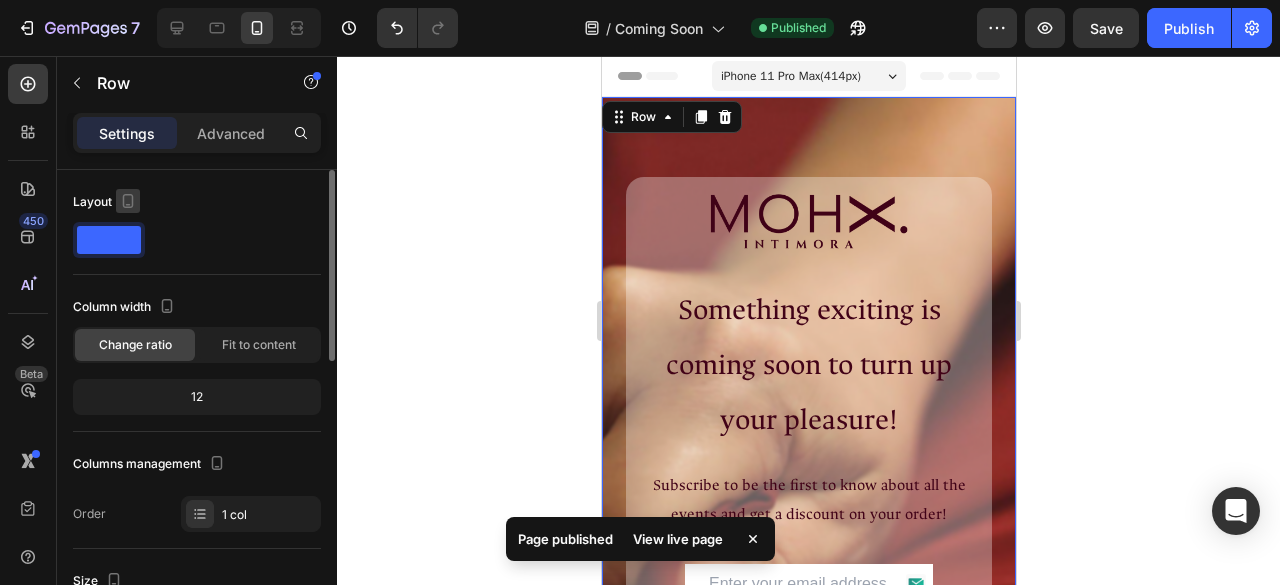 click 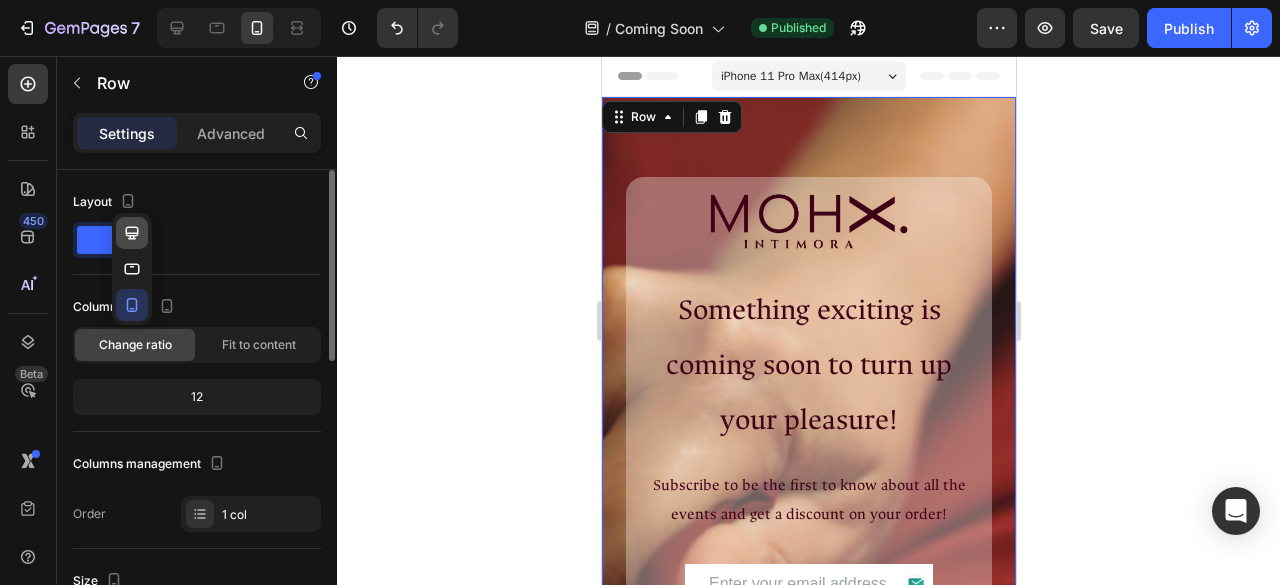 click 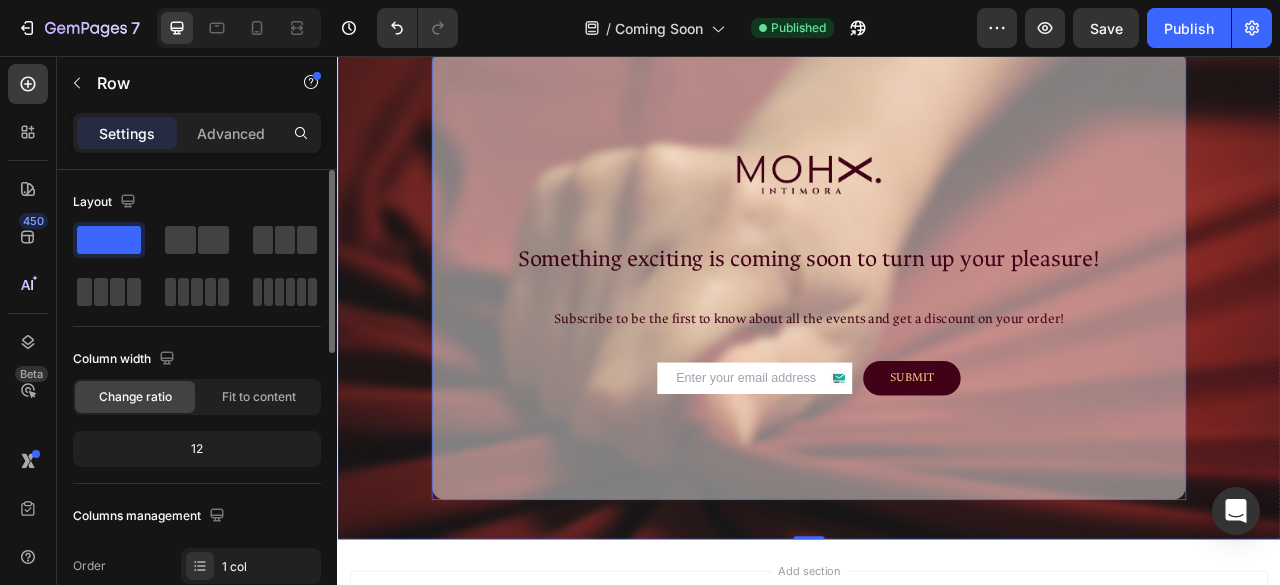scroll, scrollTop: 0, scrollLeft: 0, axis: both 